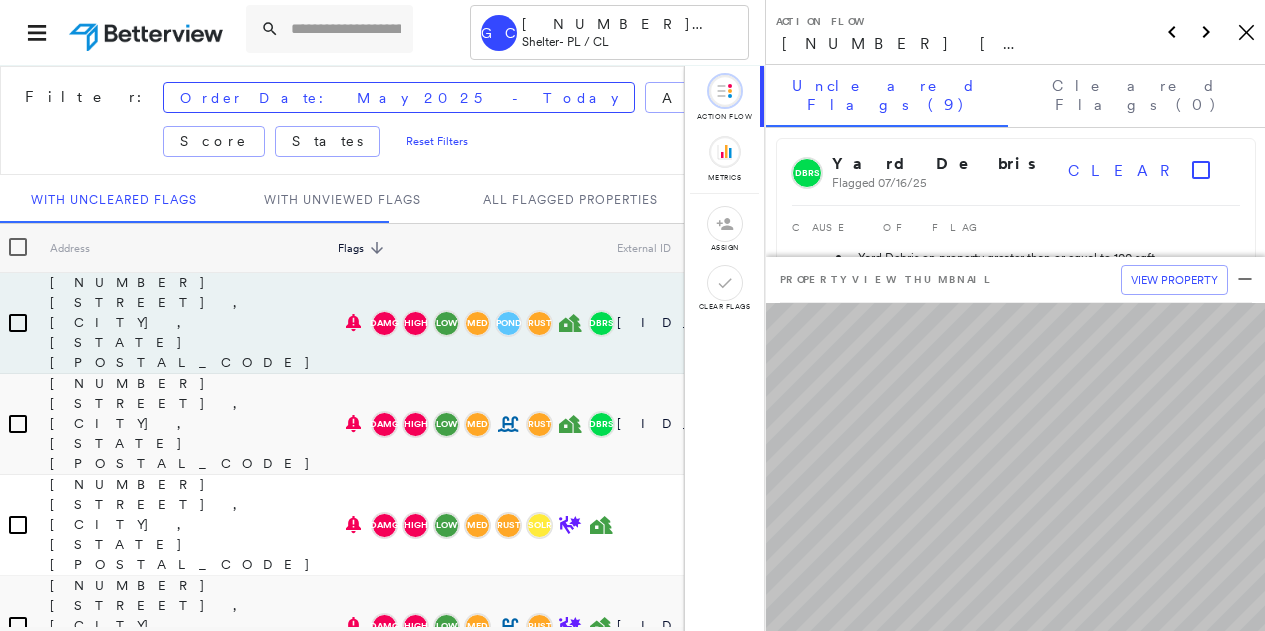 scroll, scrollTop: 0, scrollLeft: 0, axis: both 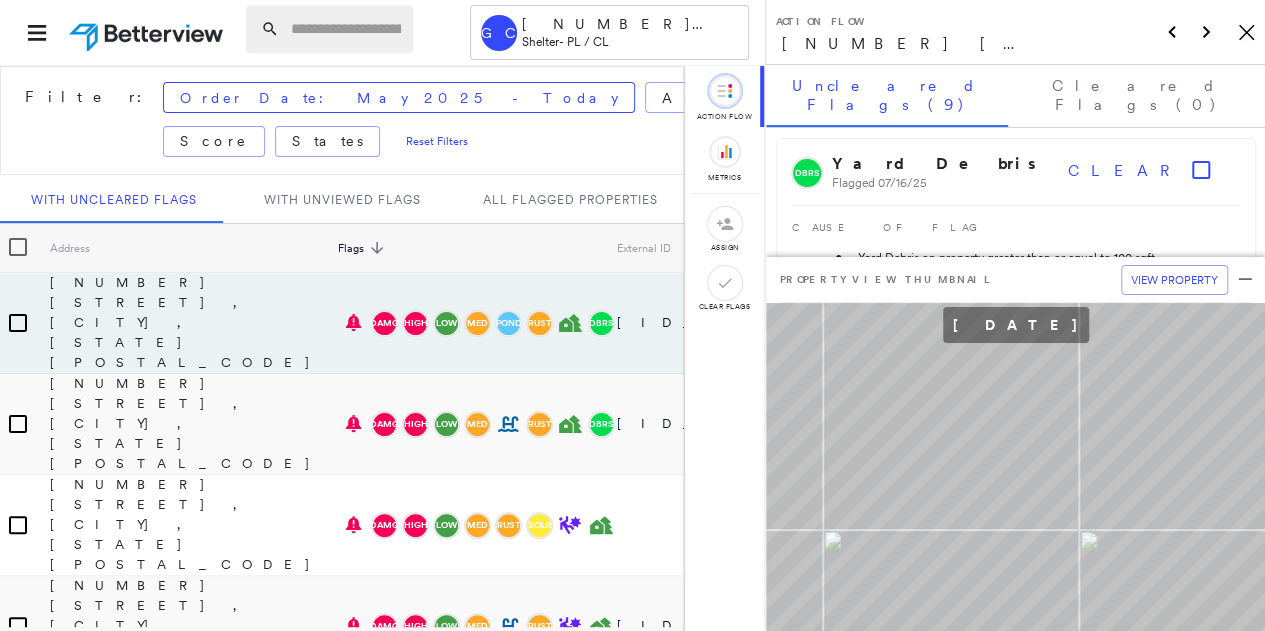 click at bounding box center [346, 29] 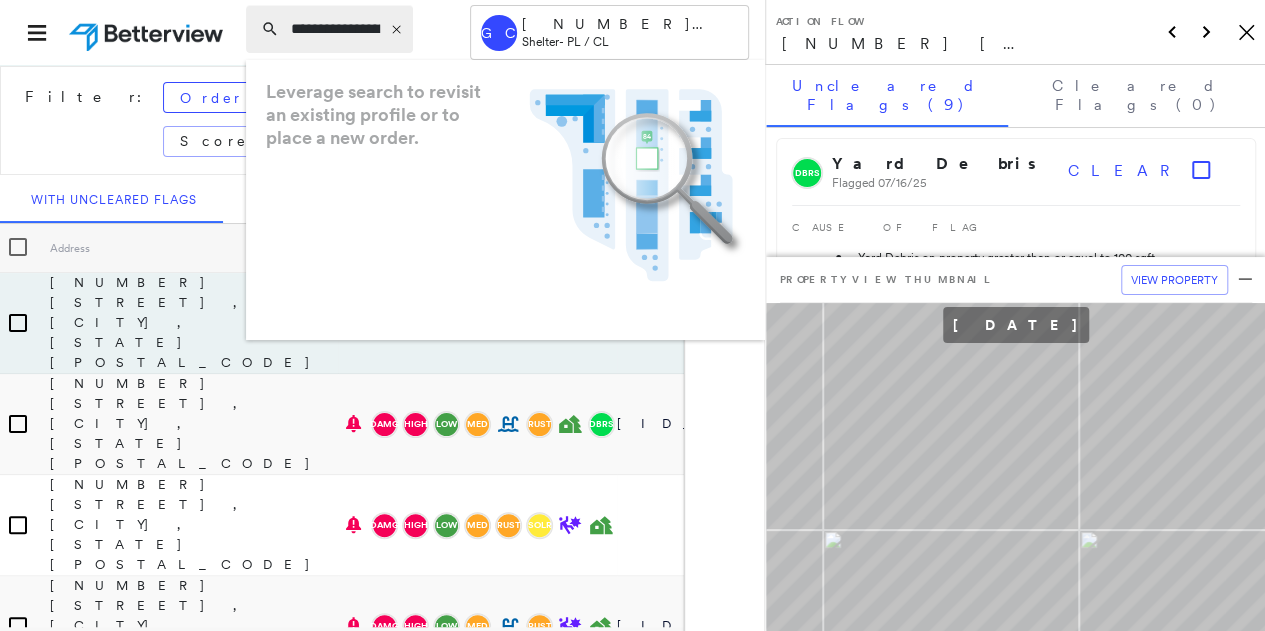 scroll, scrollTop: 0, scrollLeft: 95, axis: horizontal 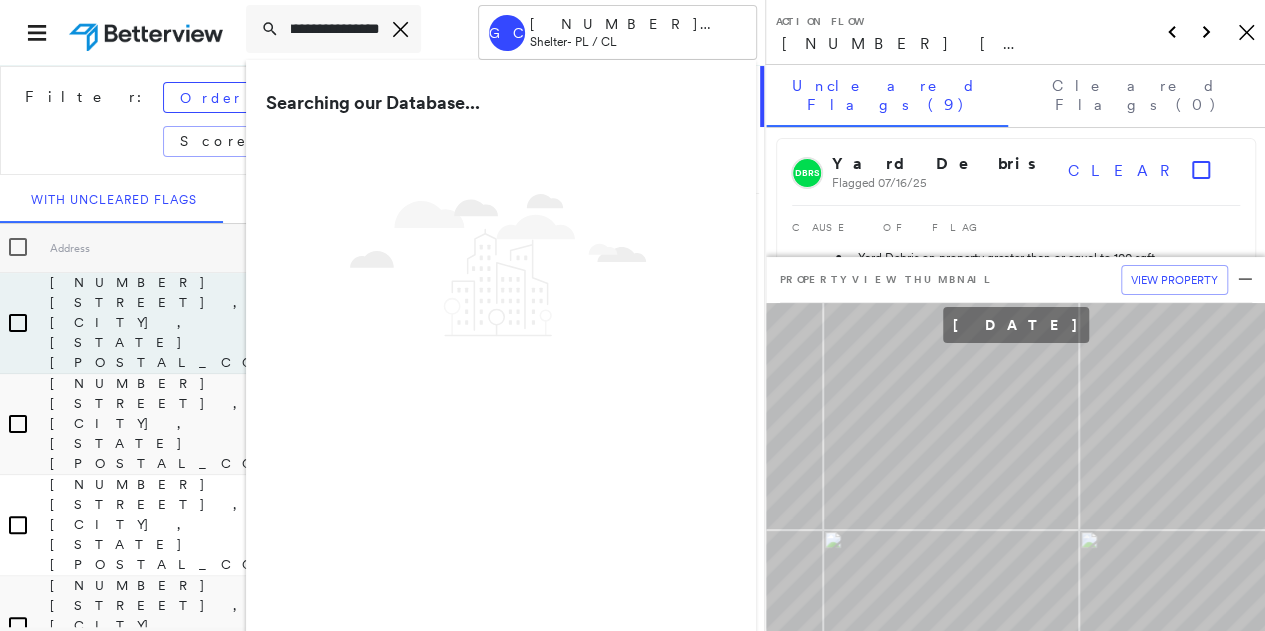 type on "**********" 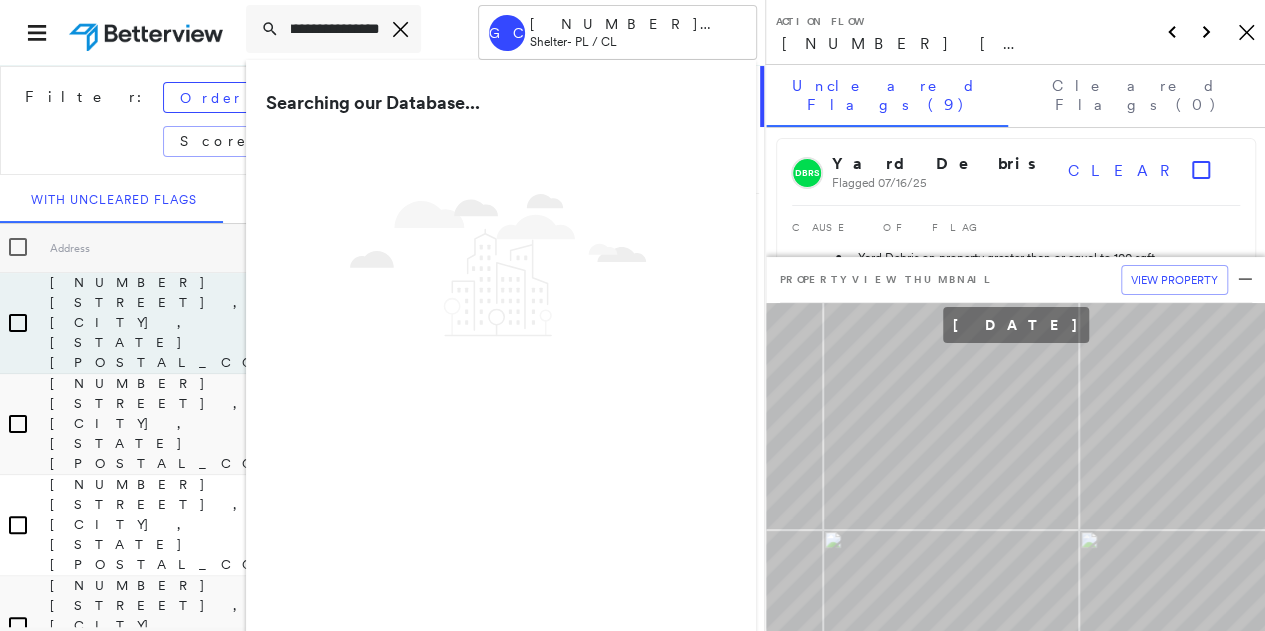 click on "Action Flow 3102 N 15th St, Fort Dodge, IA 50501 Icon_Closemodal" at bounding box center [1015, 32] 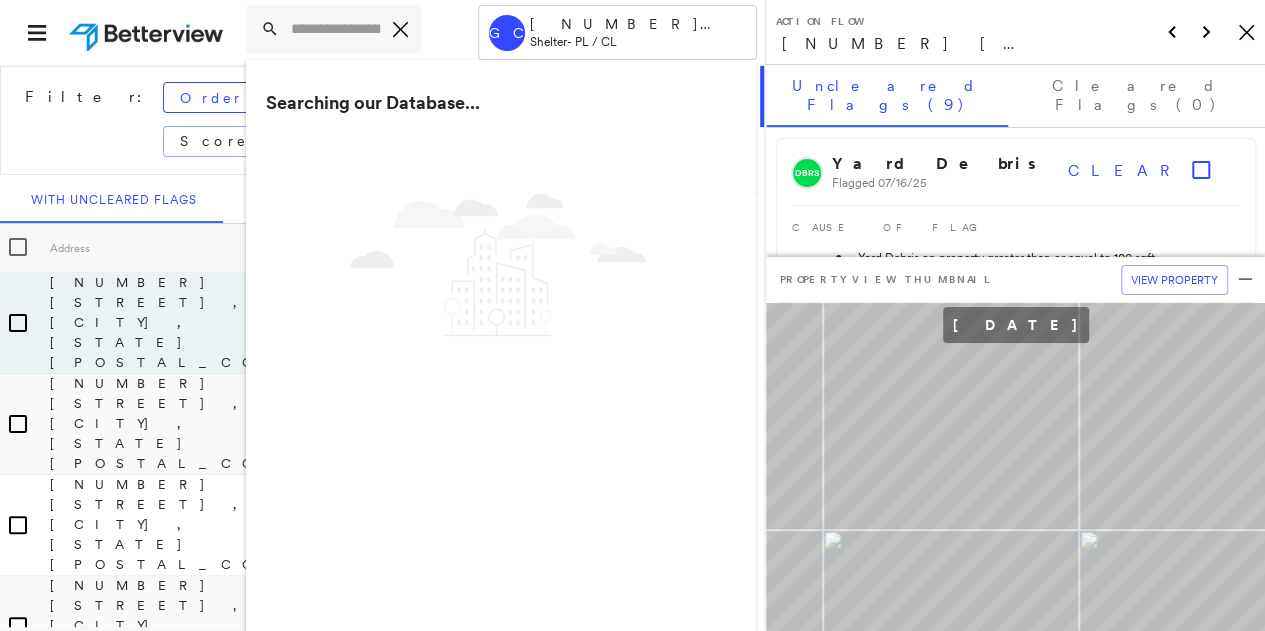 scroll, scrollTop: 0, scrollLeft: 0, axis: both 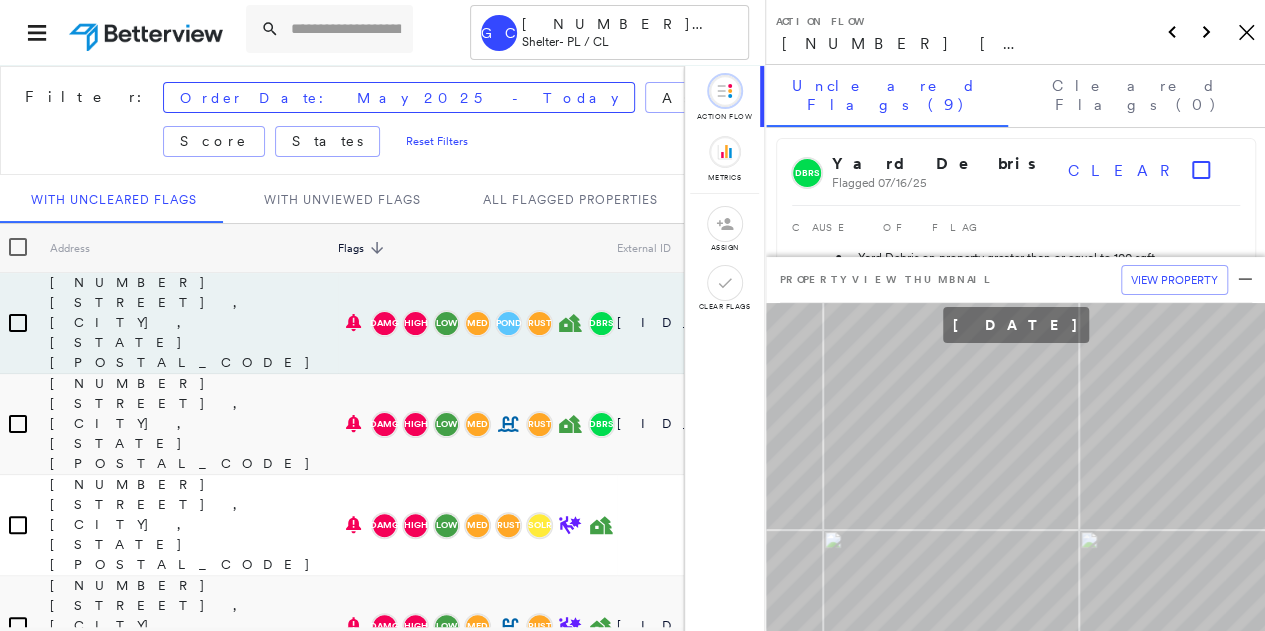 click on "Icon_Closemodal" 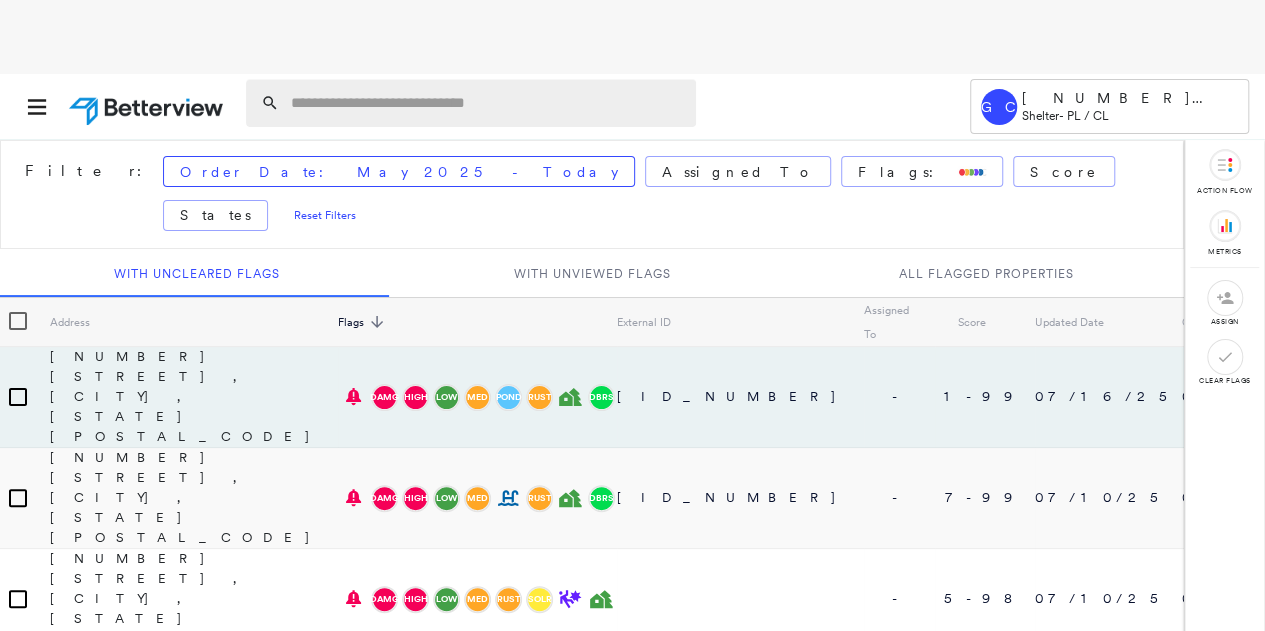 click at bounding box center (487, 103) 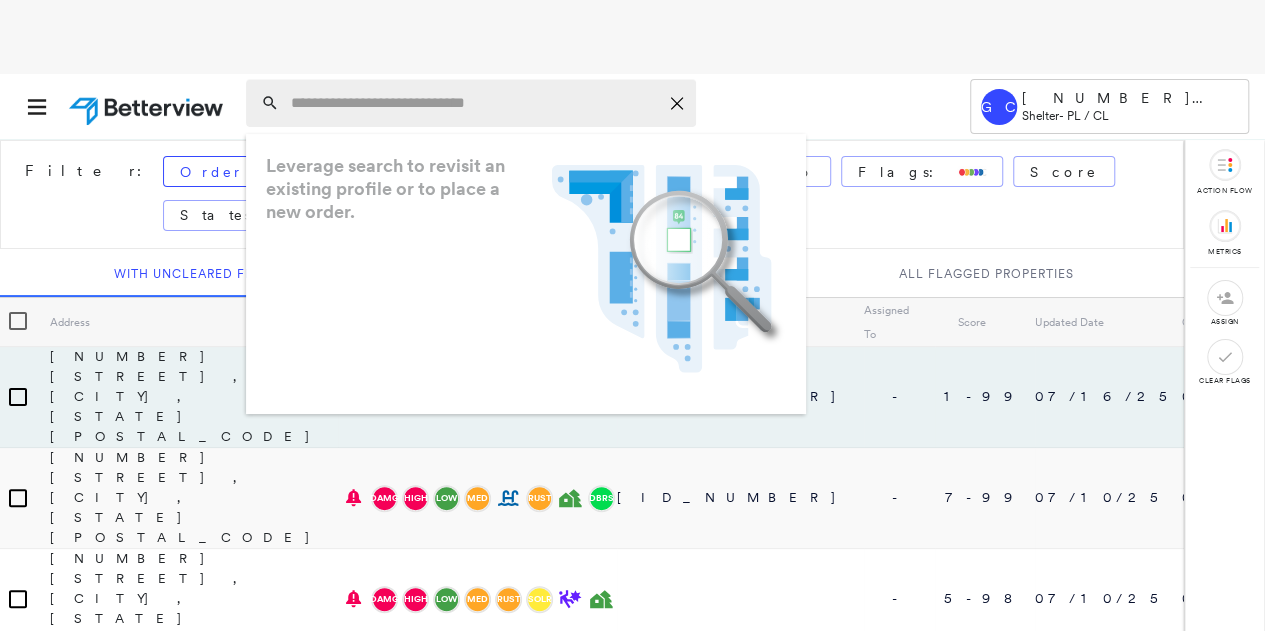 paste on "**********" 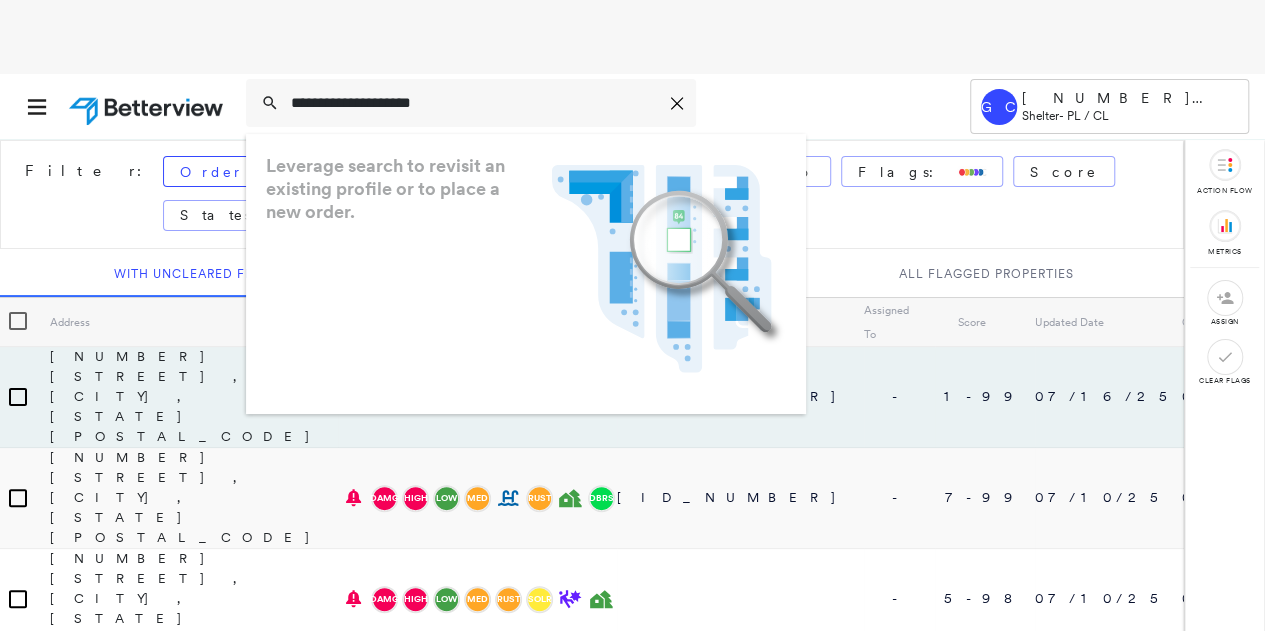 type on "**********" 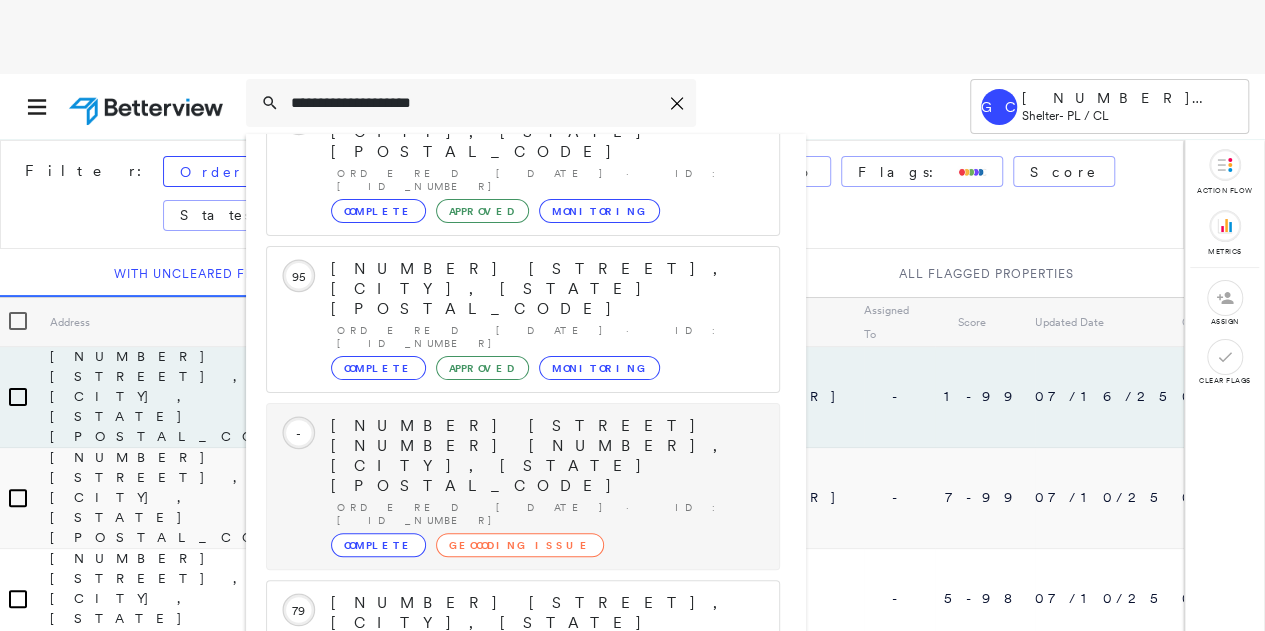 scroll, scrollTop: 340, scrollLeft: 0, axis: vertical 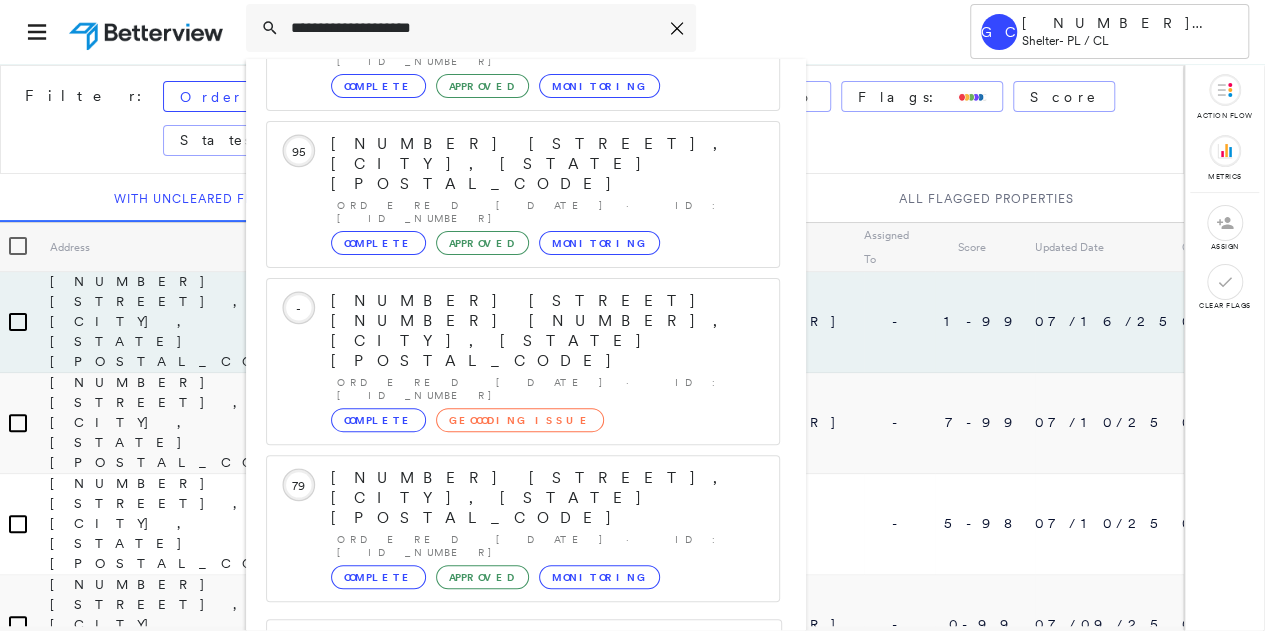 click on "2735 N Maplewood Ave, Tulsa, OK 74115" at bounding box center (501, 850) 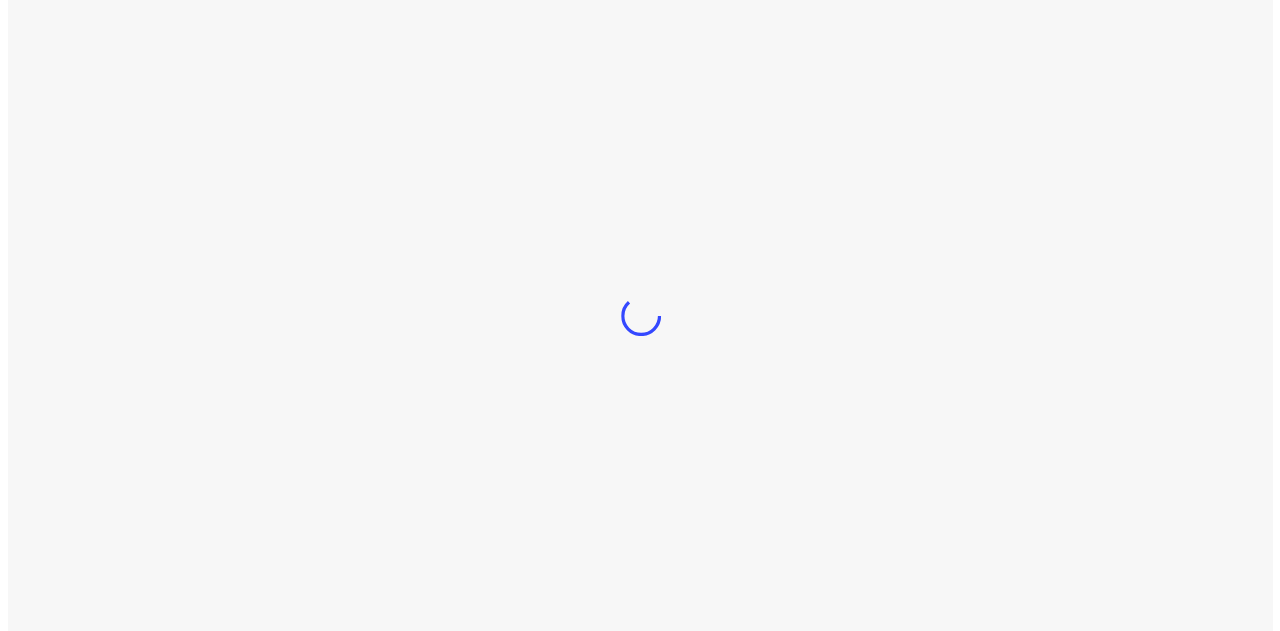 scroll, scrollTop: 0, scrollLeft: 0, axis: both 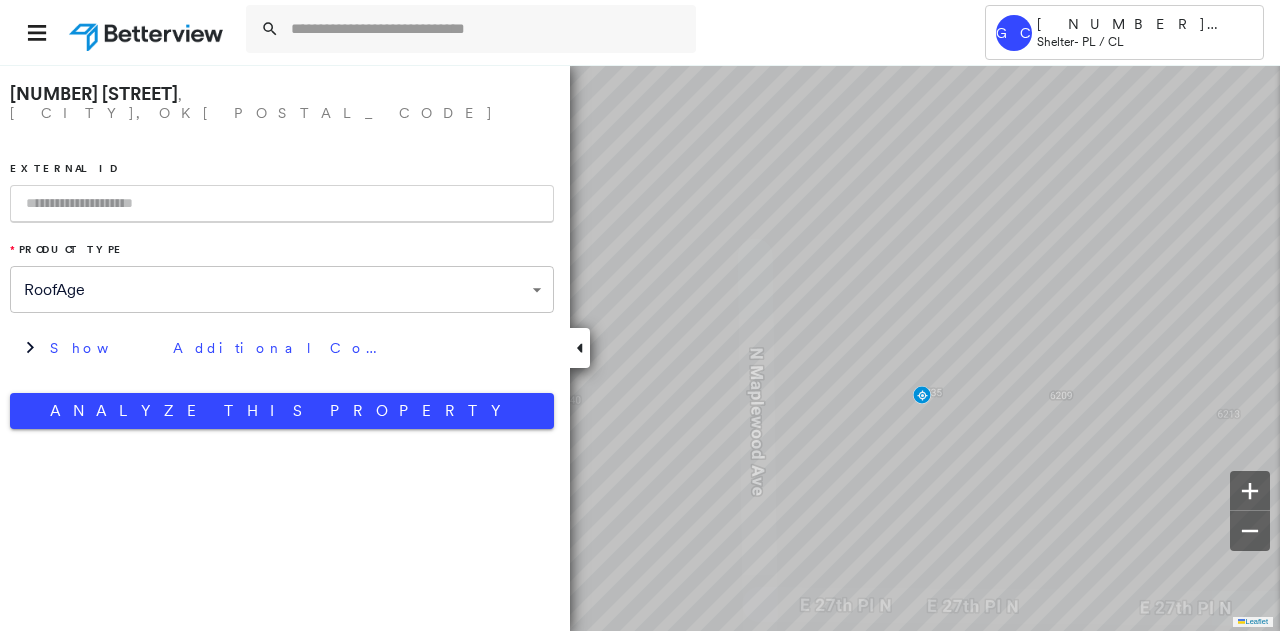 click at bounding box center [282, 204] 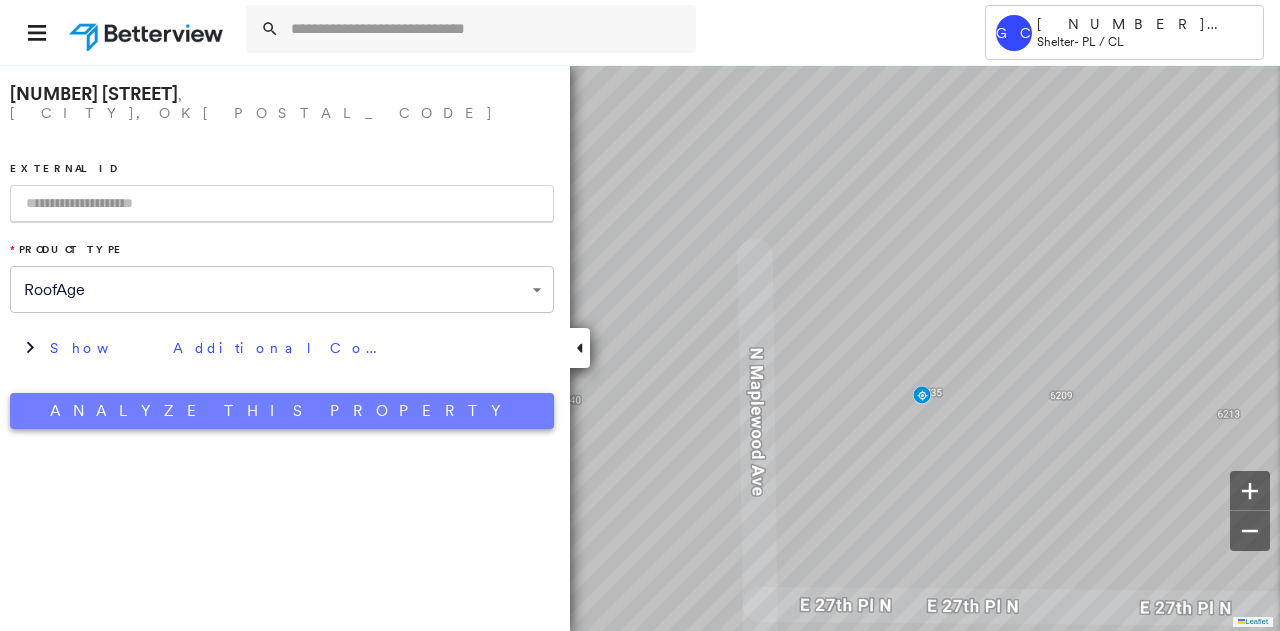 paste on "**********" 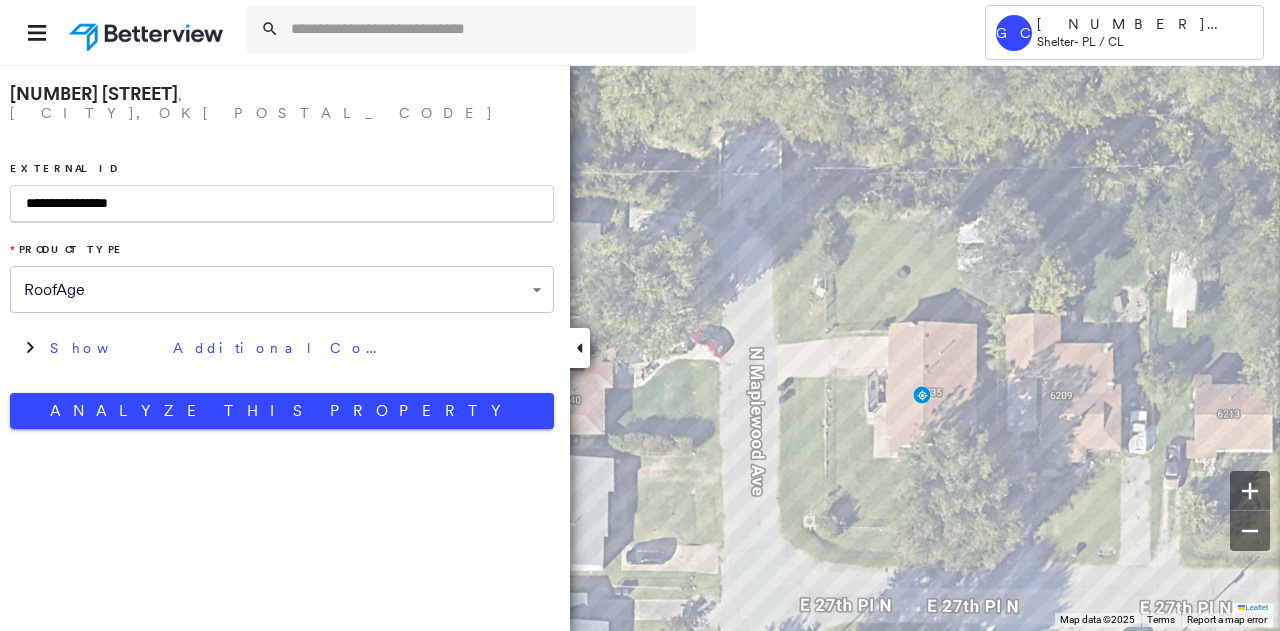 type on "**********" 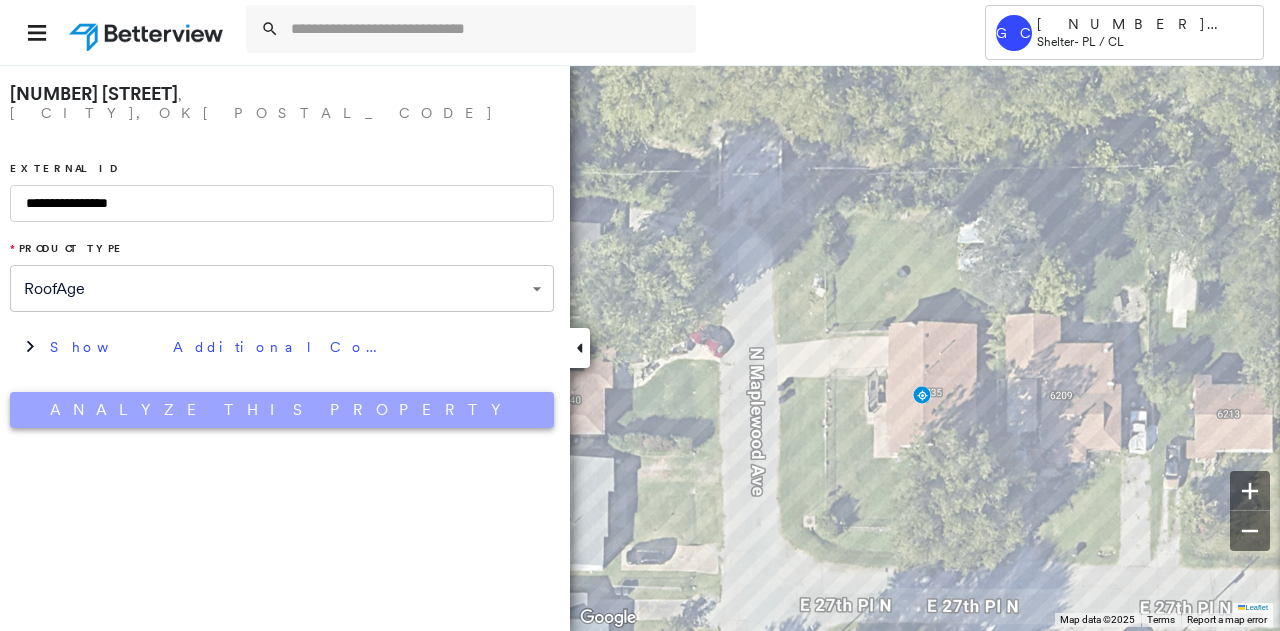 click on "Analyze This Property" at bounding box center [282, 410] 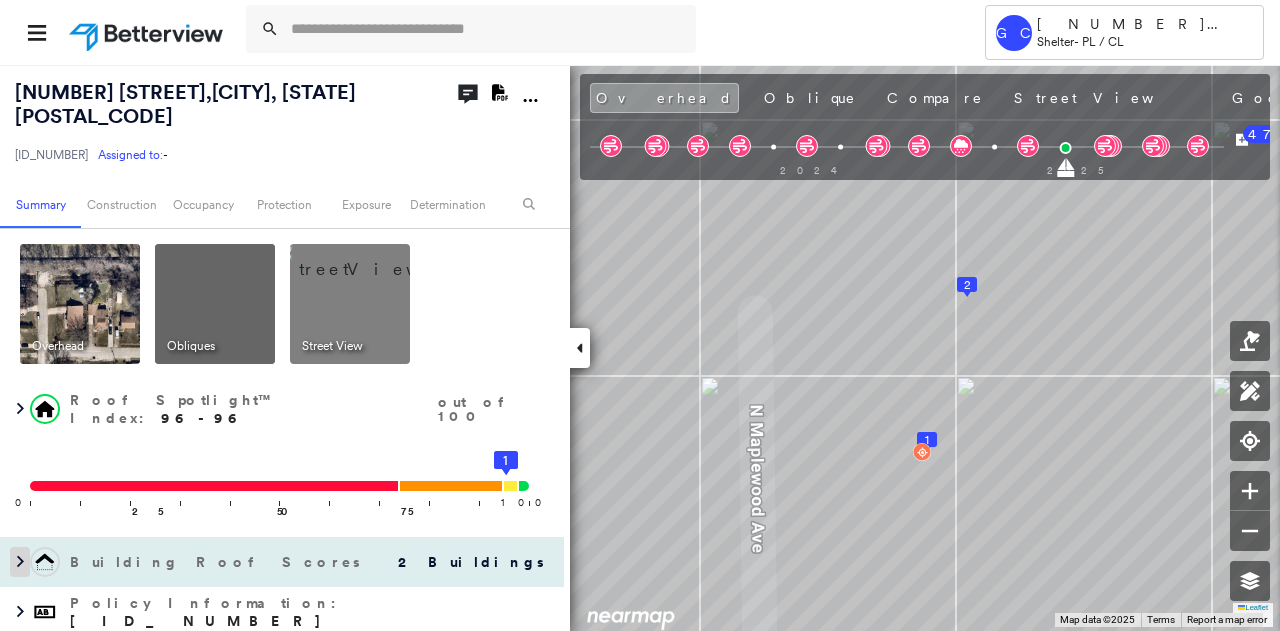 click 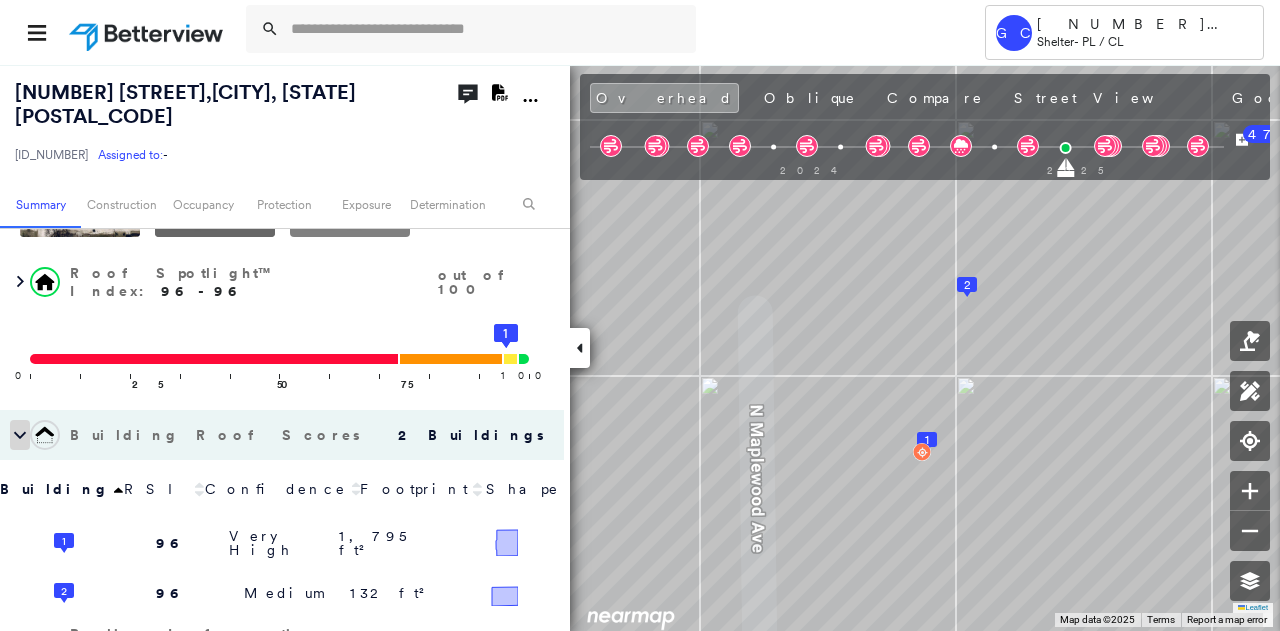 scroll, scrollTop: 200, scrollLeft: 0, axis: vertical 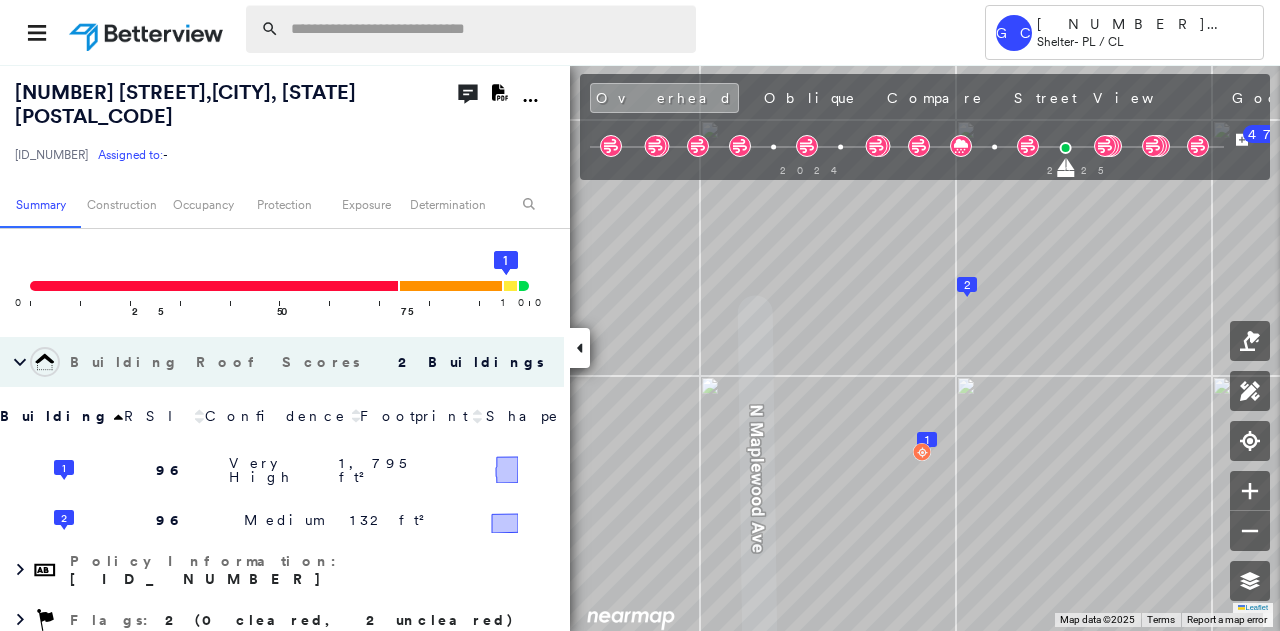 click at bounding box center (471, 29) 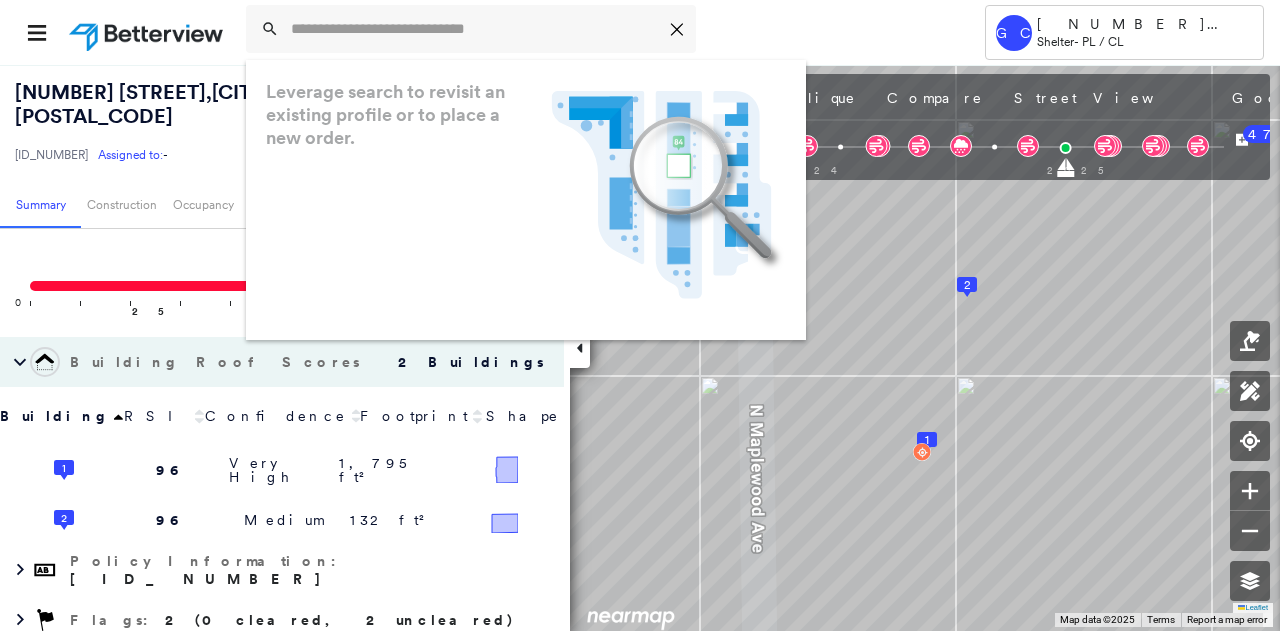 paste on "**********" 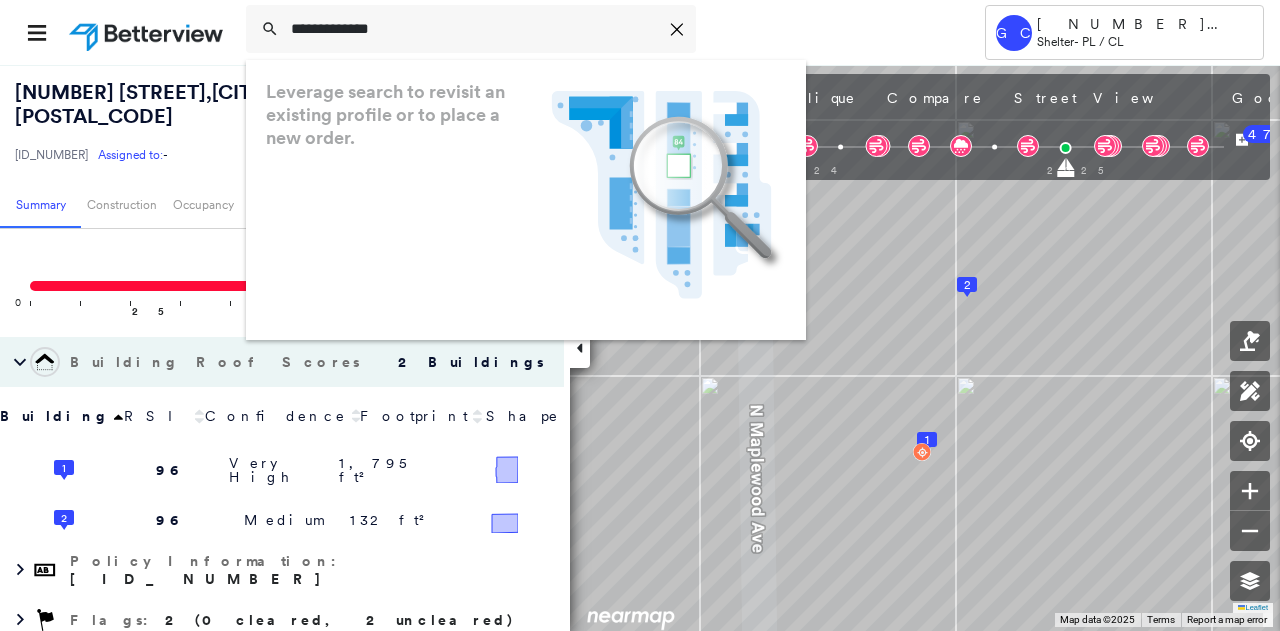 type on "**********" 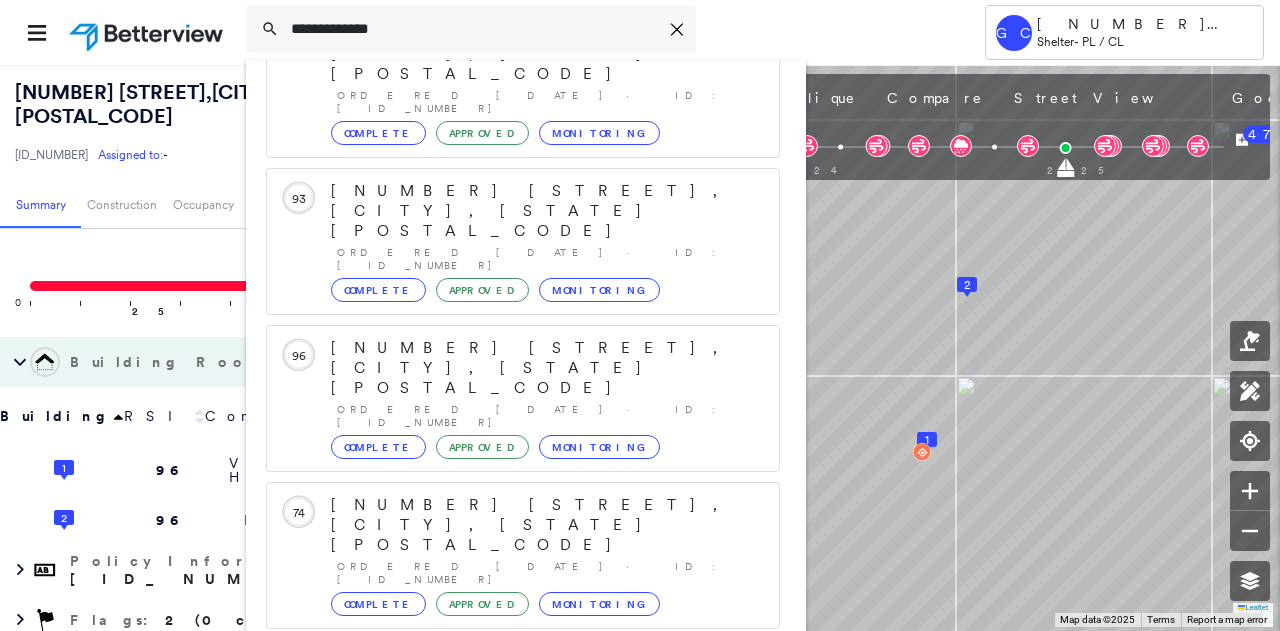 scroll, scrollTop: 206, scrollLeft: 0, axis: vertical 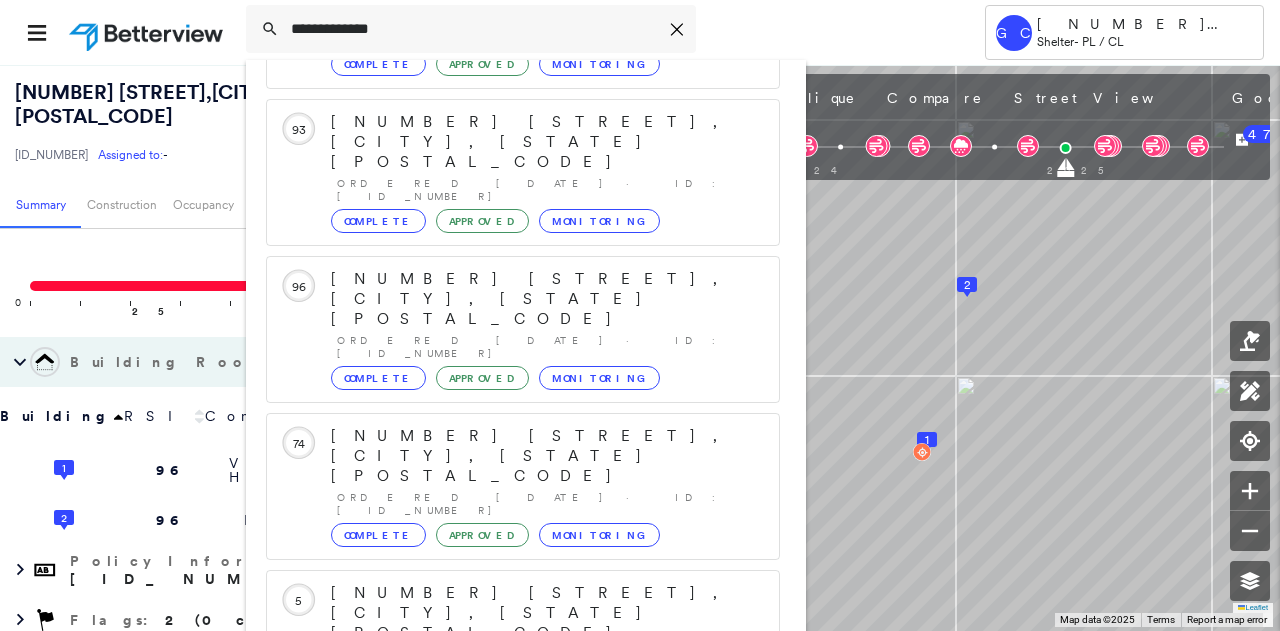 click on "275 S Cacy Rd, McAlester, OK 74501" at bounding box center (501, 905) 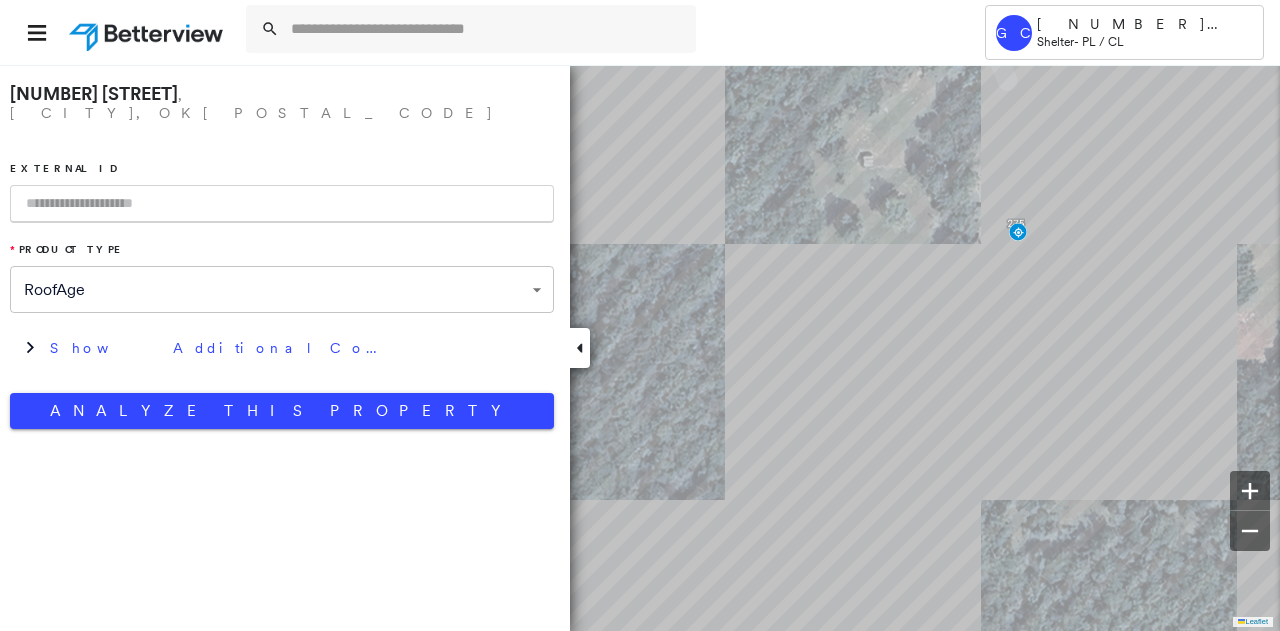 click at bounding box center (282, 204) 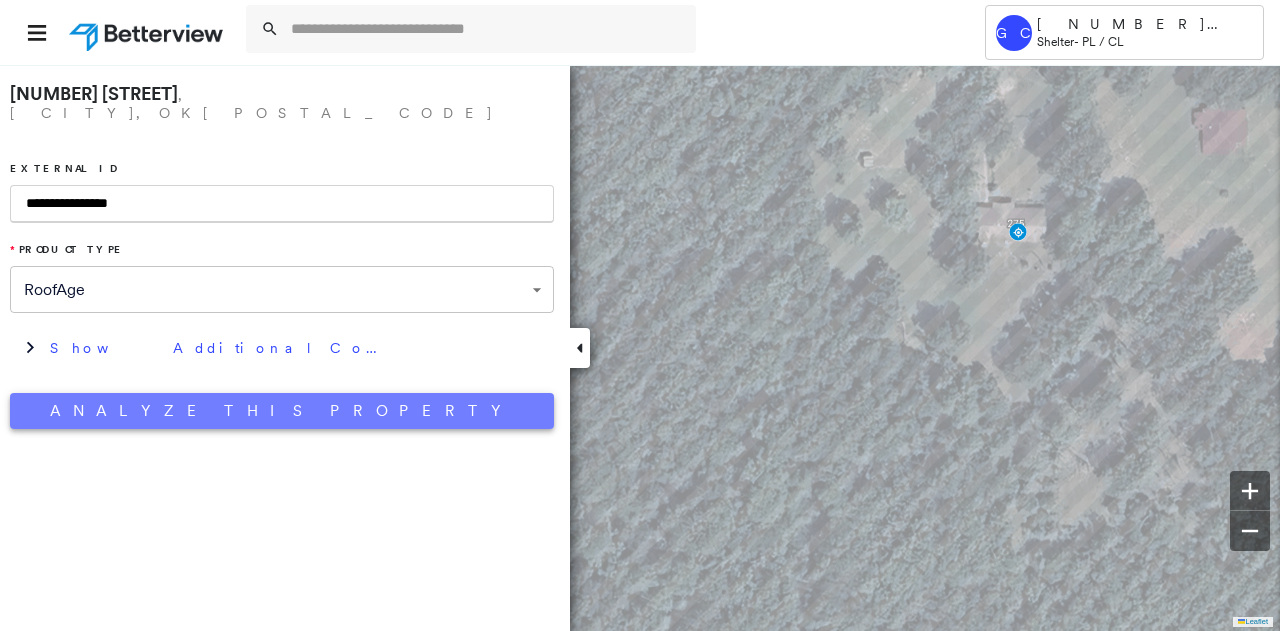 type on "**********" 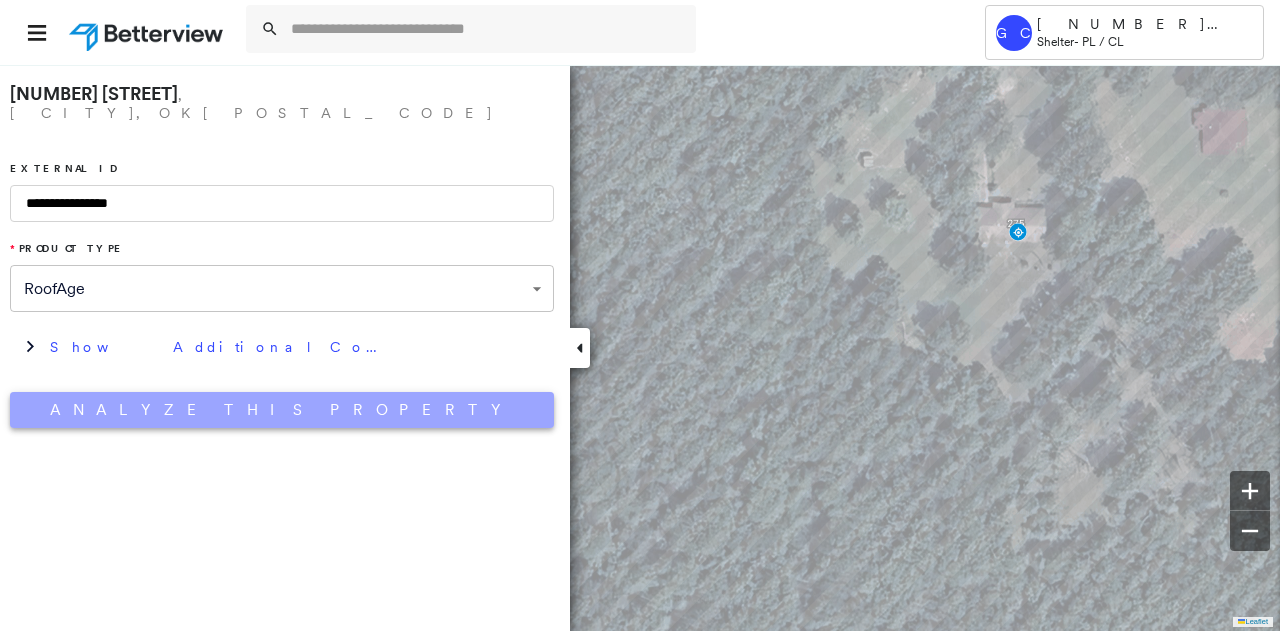 click on "Analyze This Property" at bounding box center (282, 410) 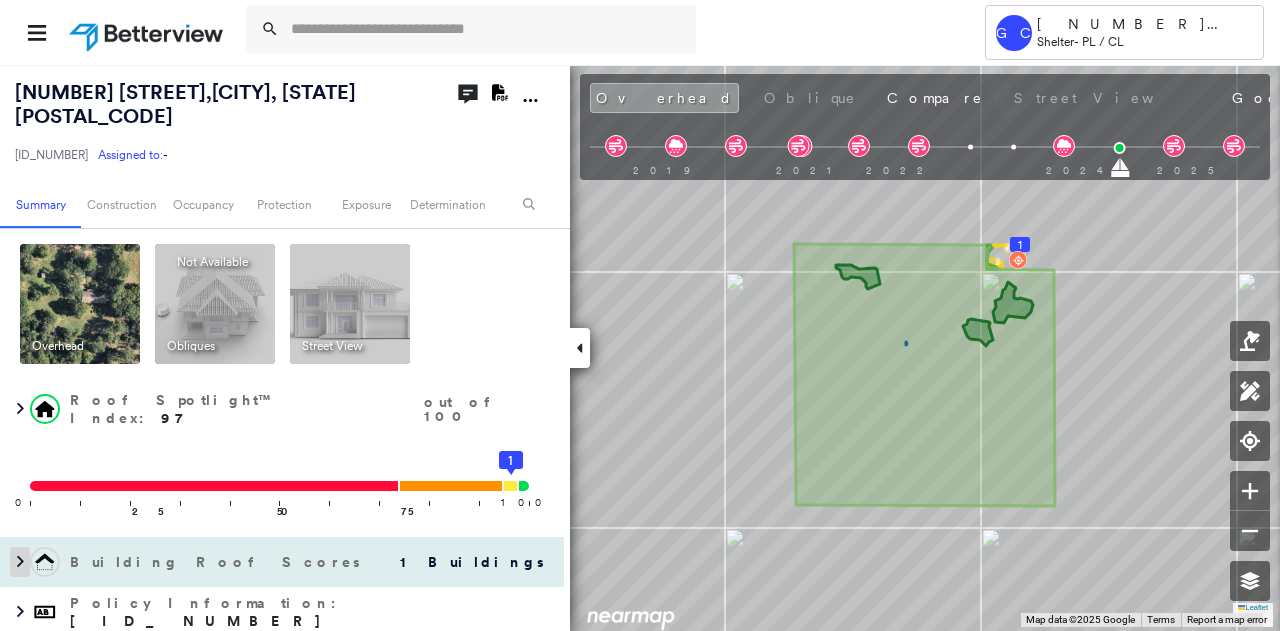 click 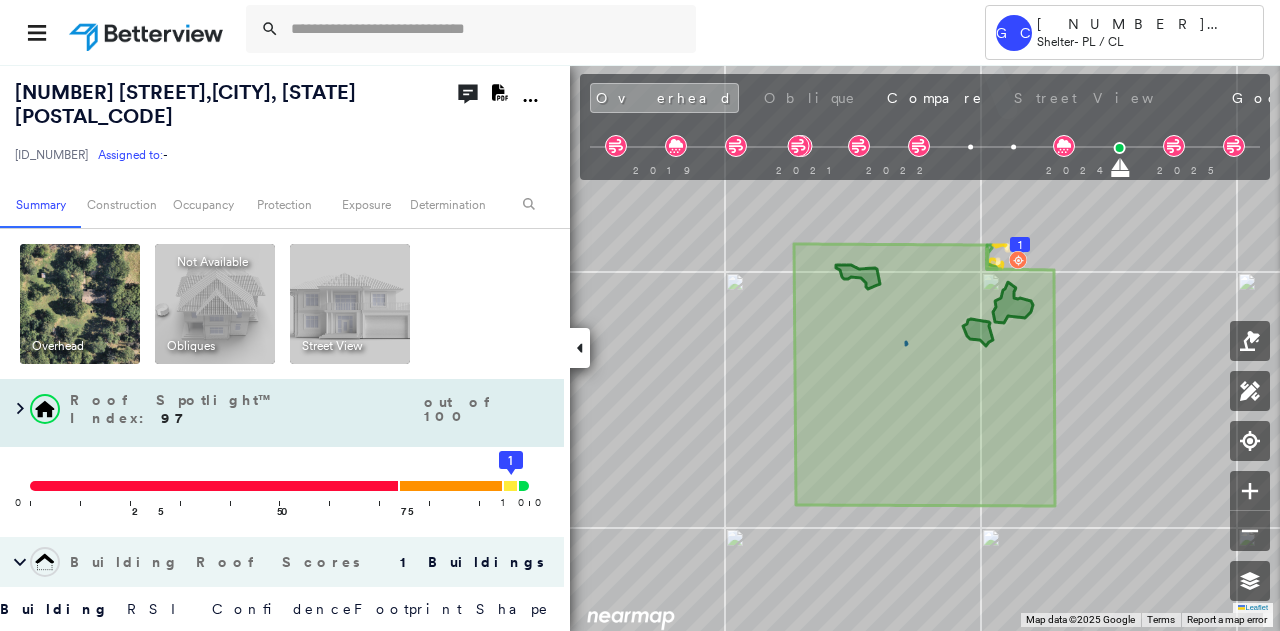 scroll, scrollTop: 200, scrollLeft: 0, axis: vertical 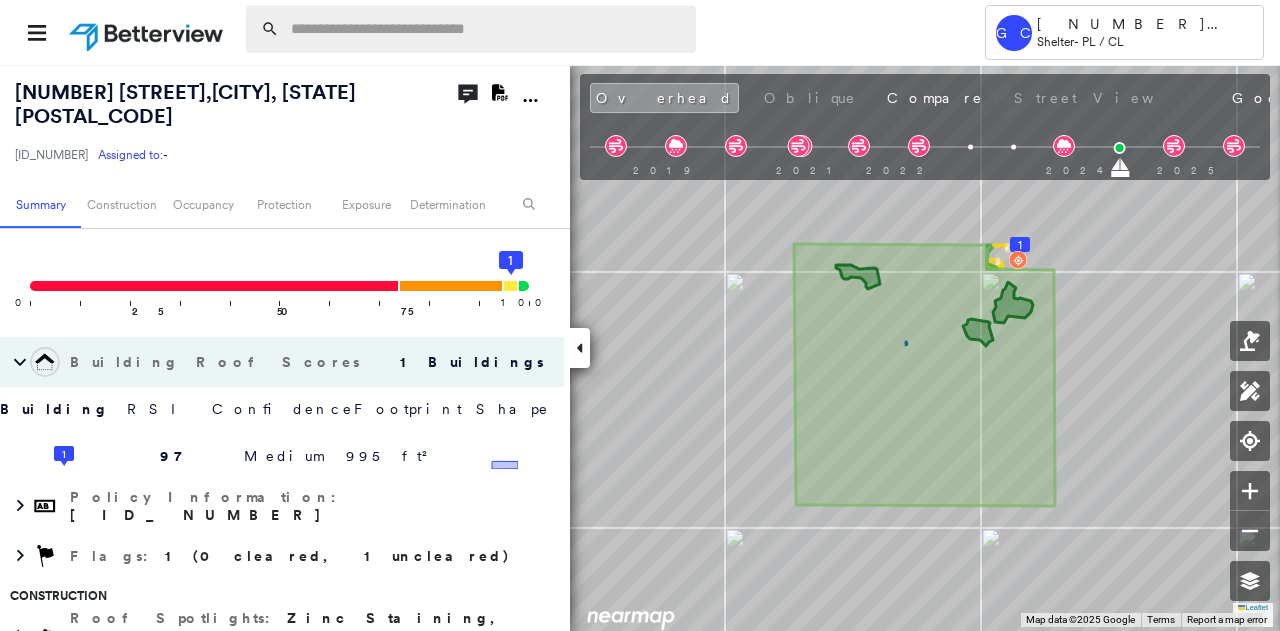 click at bounding box center (487, 29) 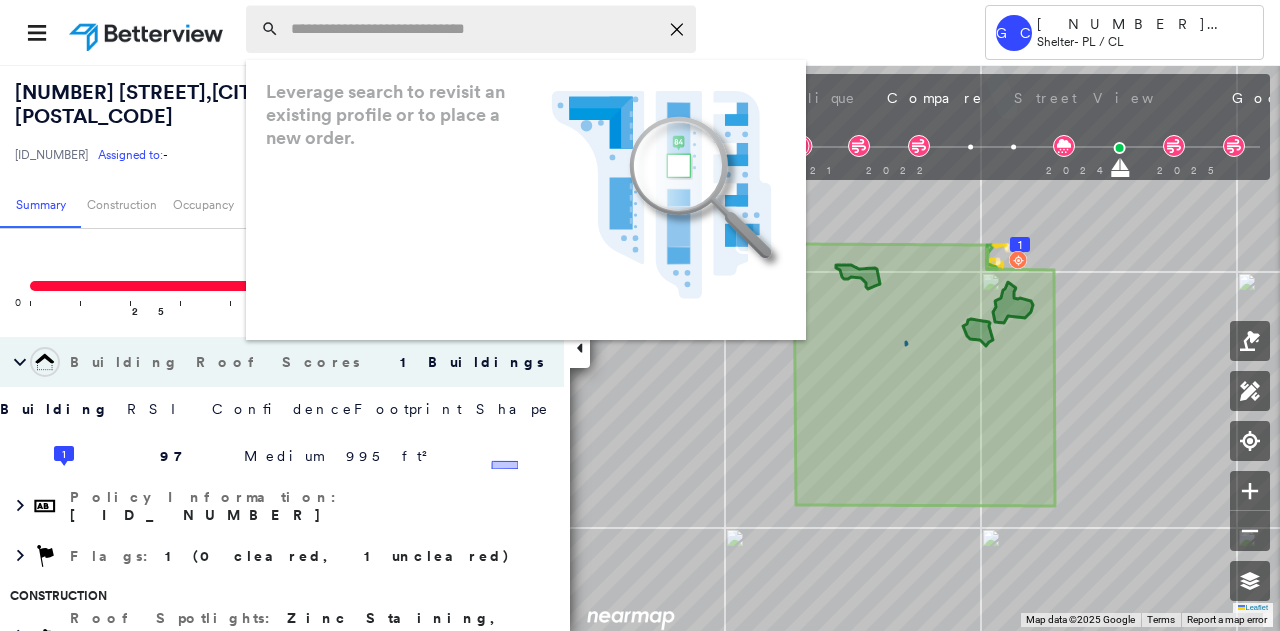 paste on "**********" 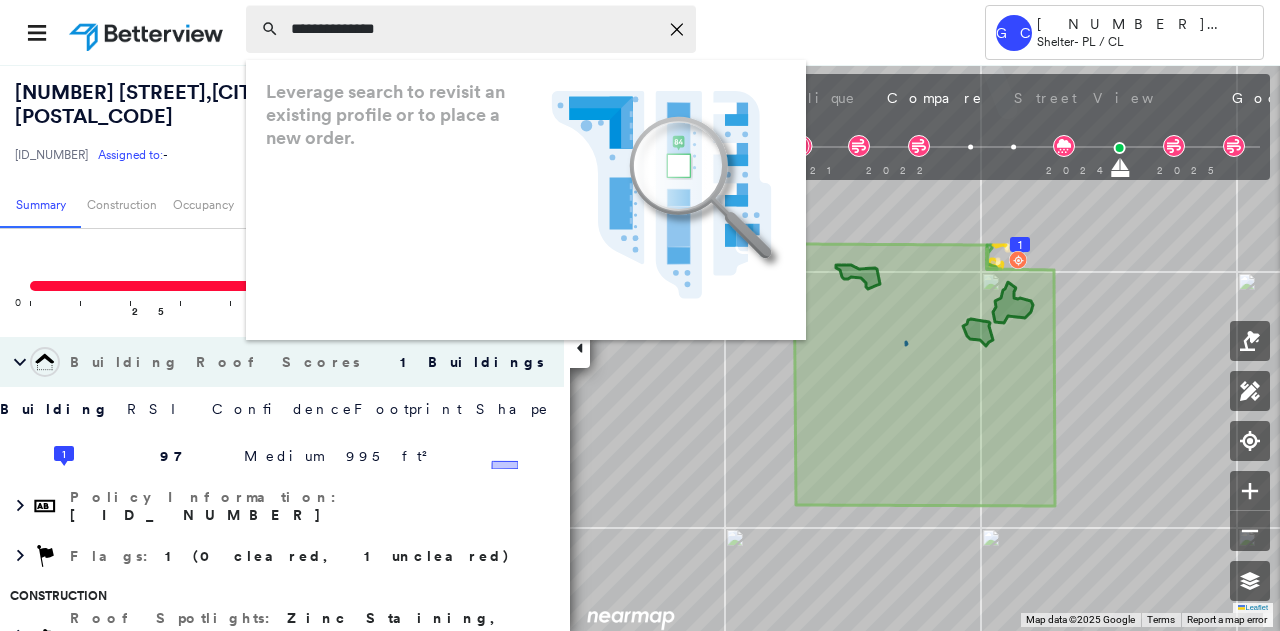 type on "**********" 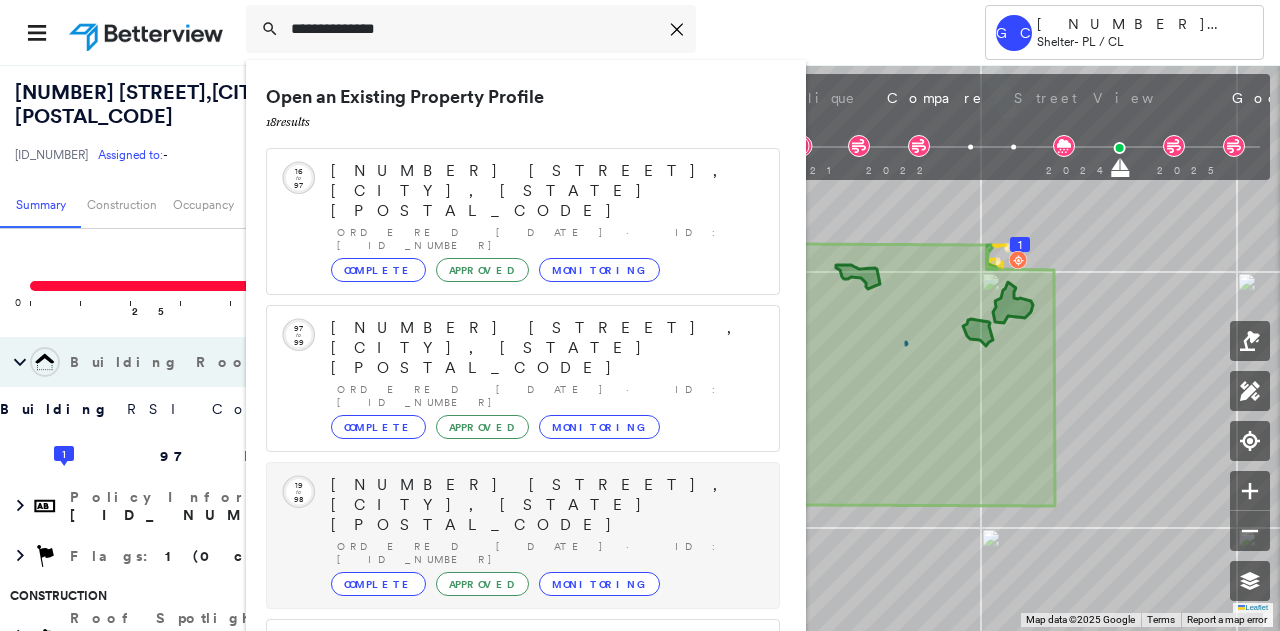 scroll, scrollTop: 400, scrollLeft: 0, axis: vertical 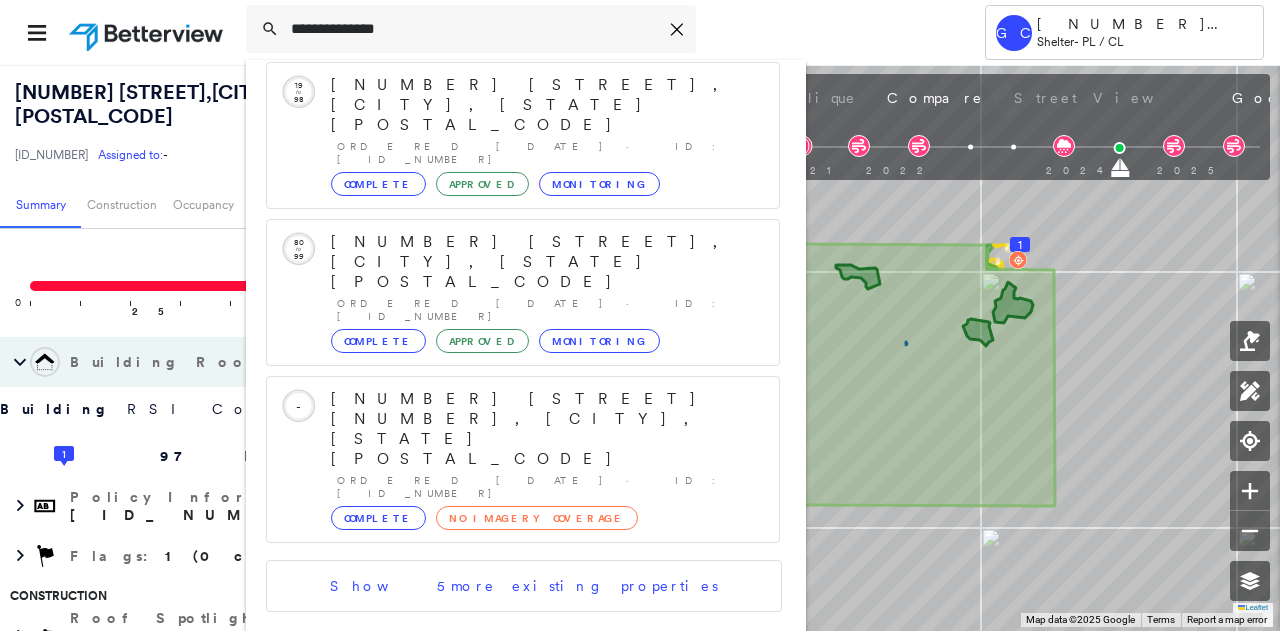 click on "110 W Mill Ave, Sapulpa, OK 74066" at bounding box center (501, 791) 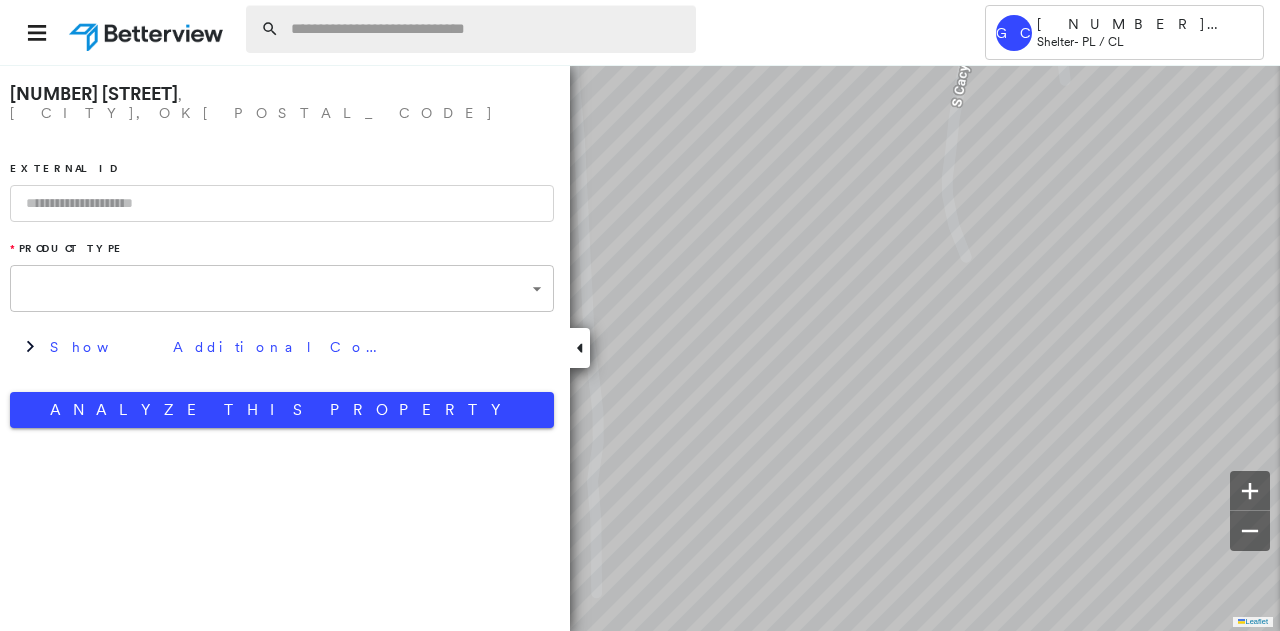 type on "**********" 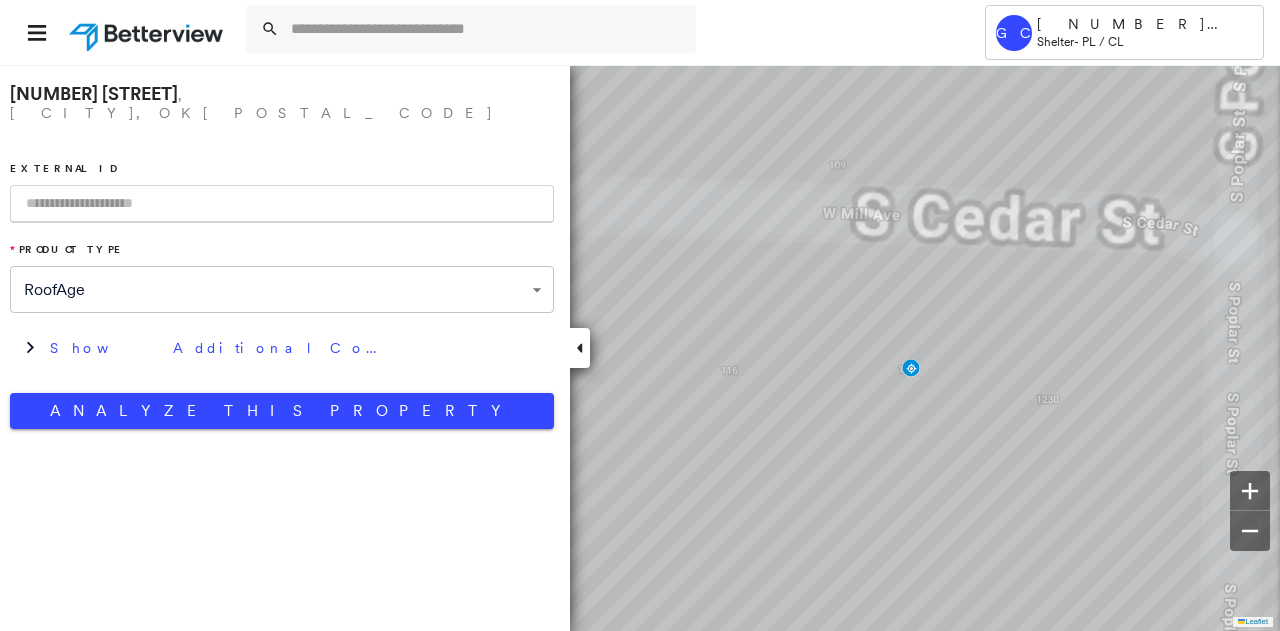 click at bounding box center [282, 204] 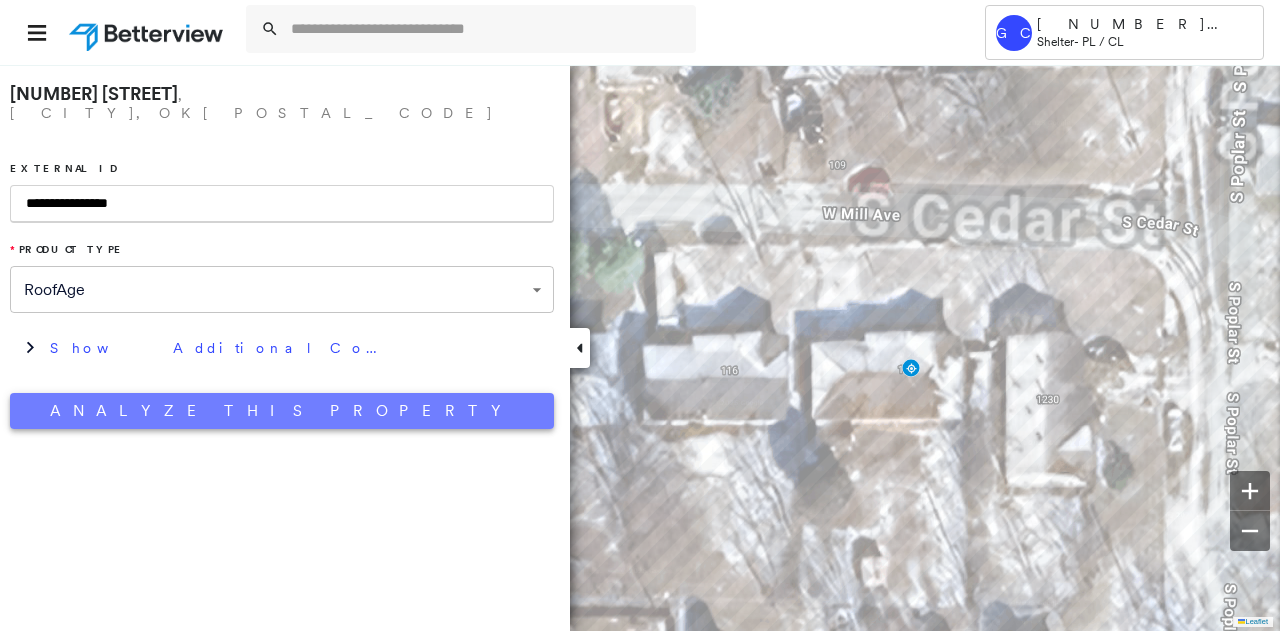 type on "**********" 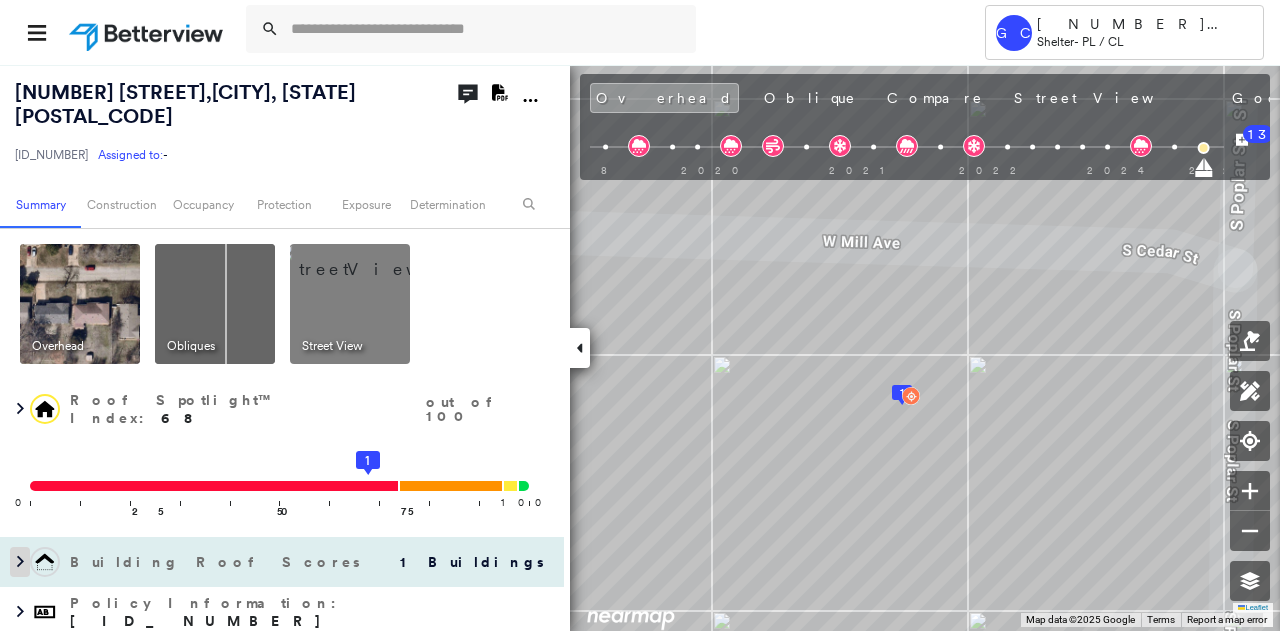 click 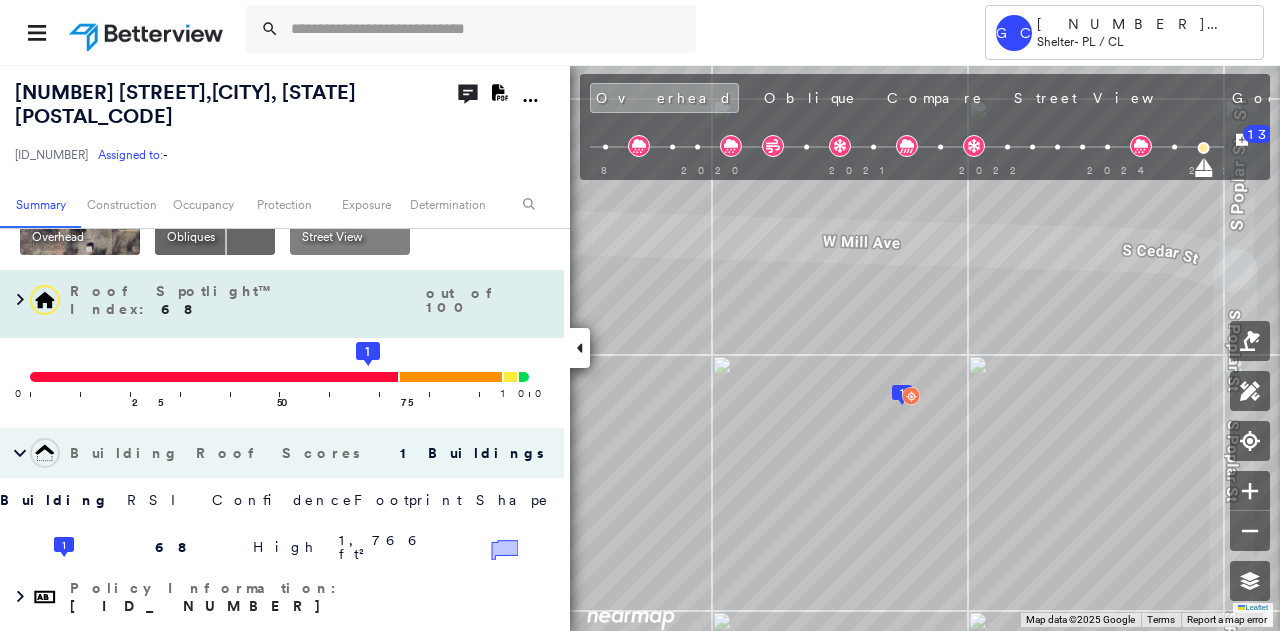 scroll, scrollTop: 300, scrollLeft: 0, axis: vertical 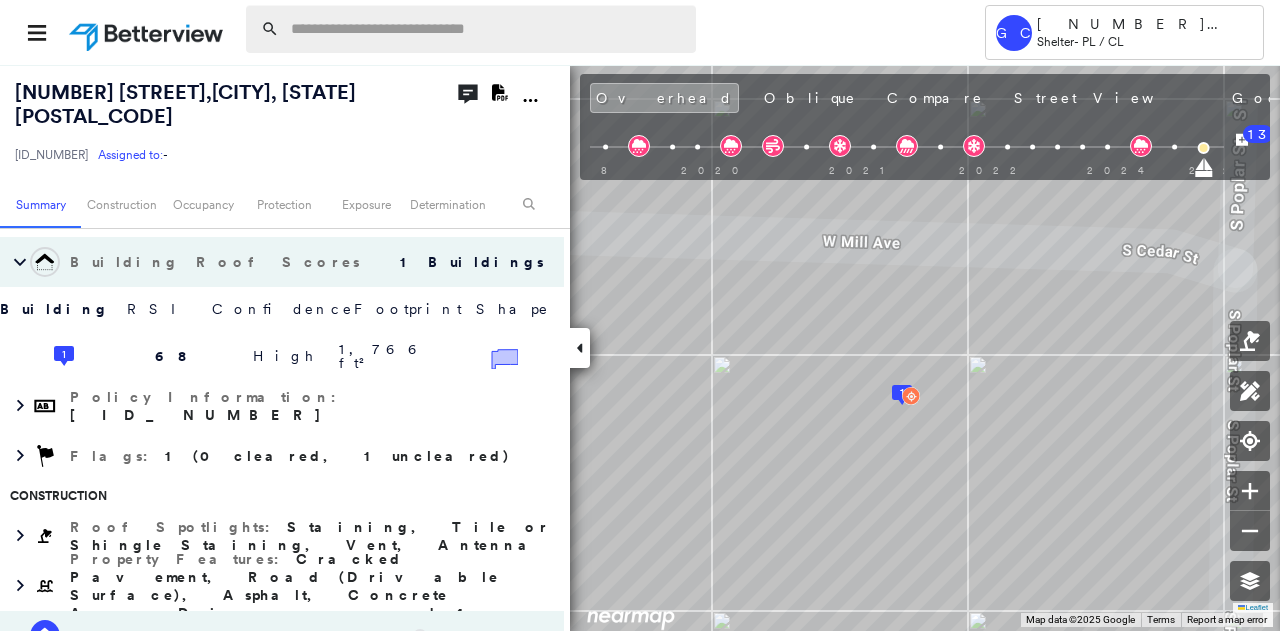 click at bounding box center (487, 29) 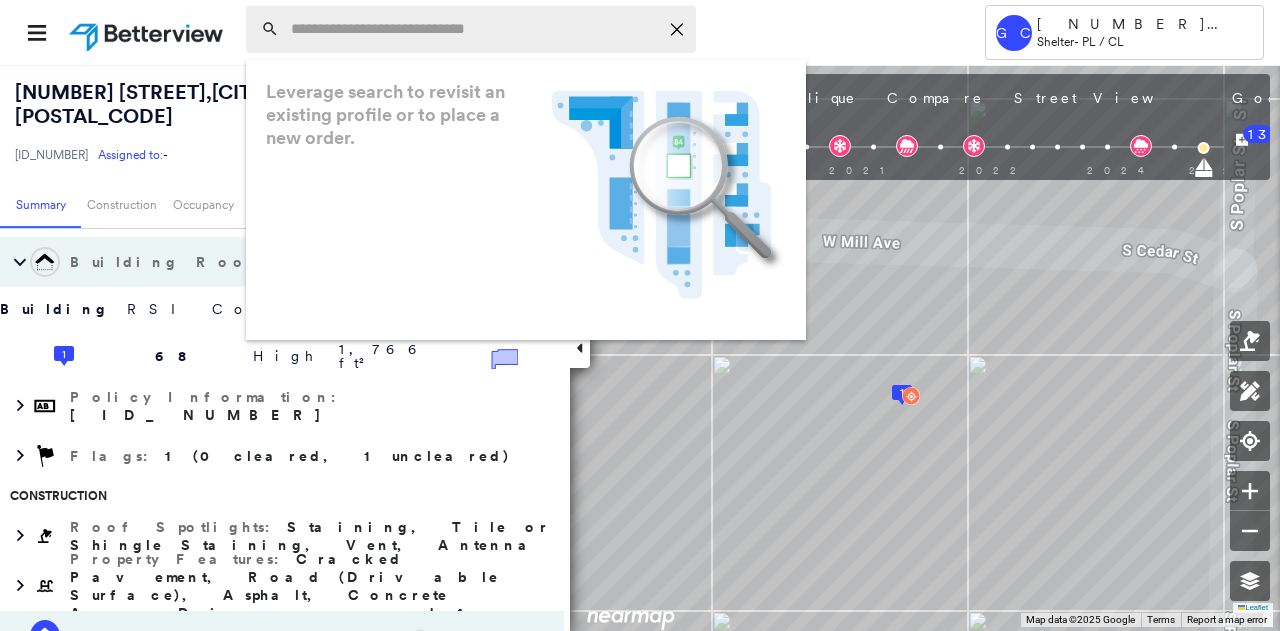 paste on "**********" 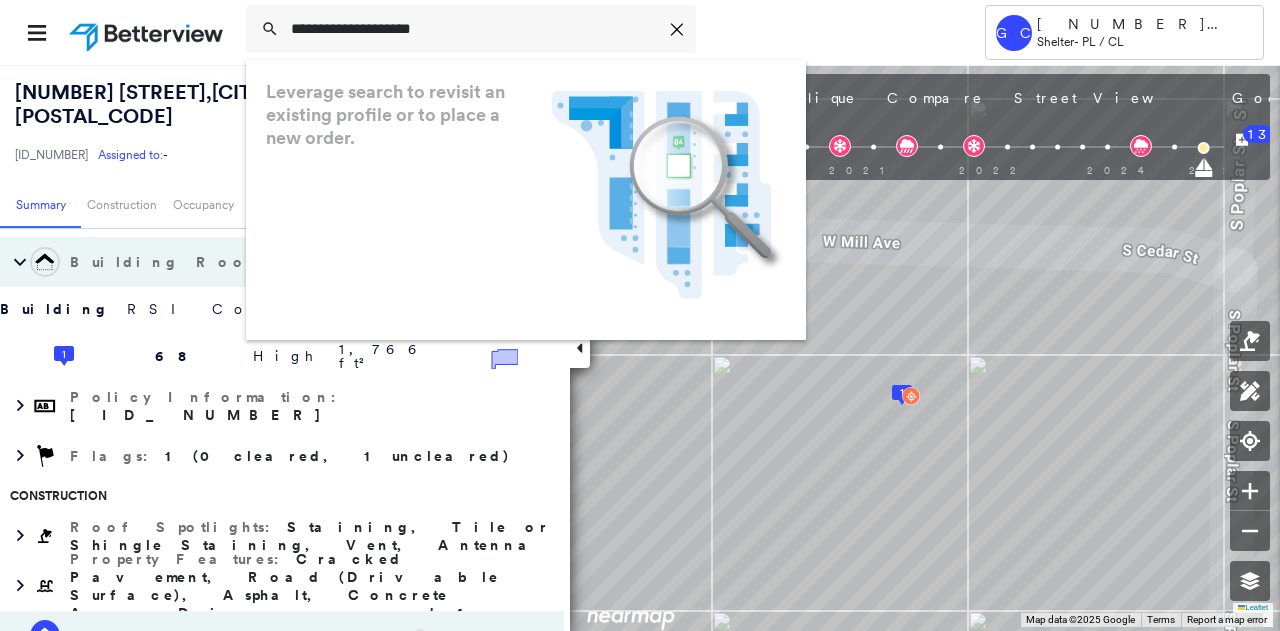 type on "**********" 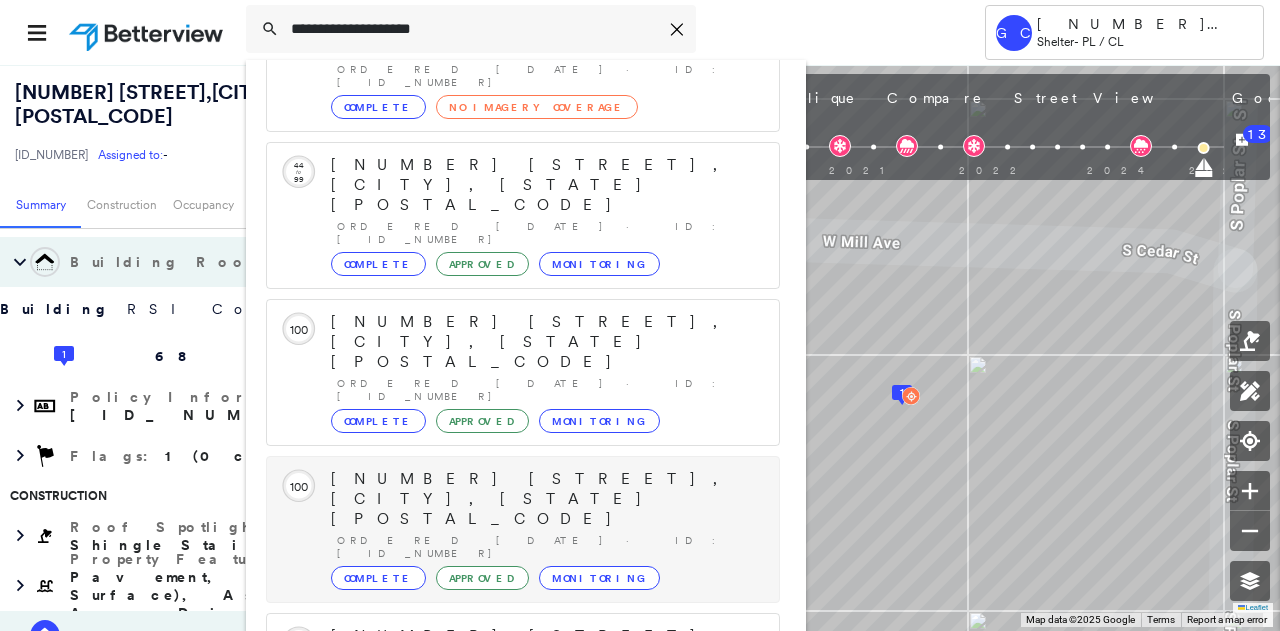 scroll, scrollTop: 206, scrollLeft: 0, axis: vertical 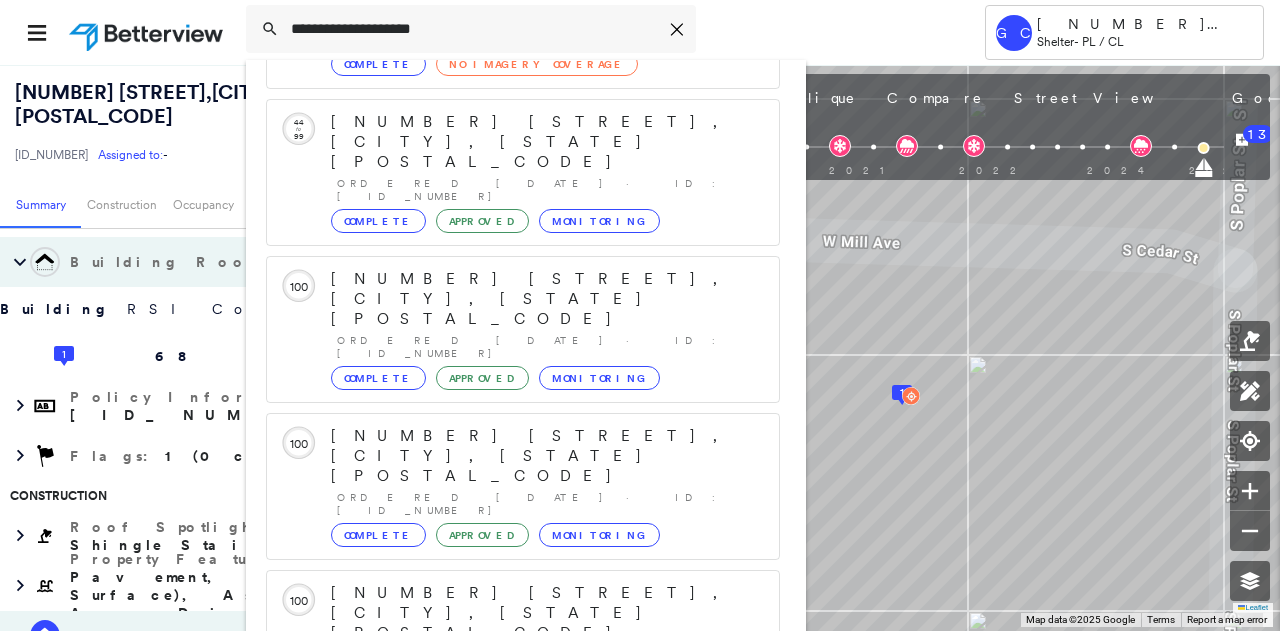 click on "8906 S 48th West Ave, Tulsa, OK 74132" at bounding box center (501, 905) 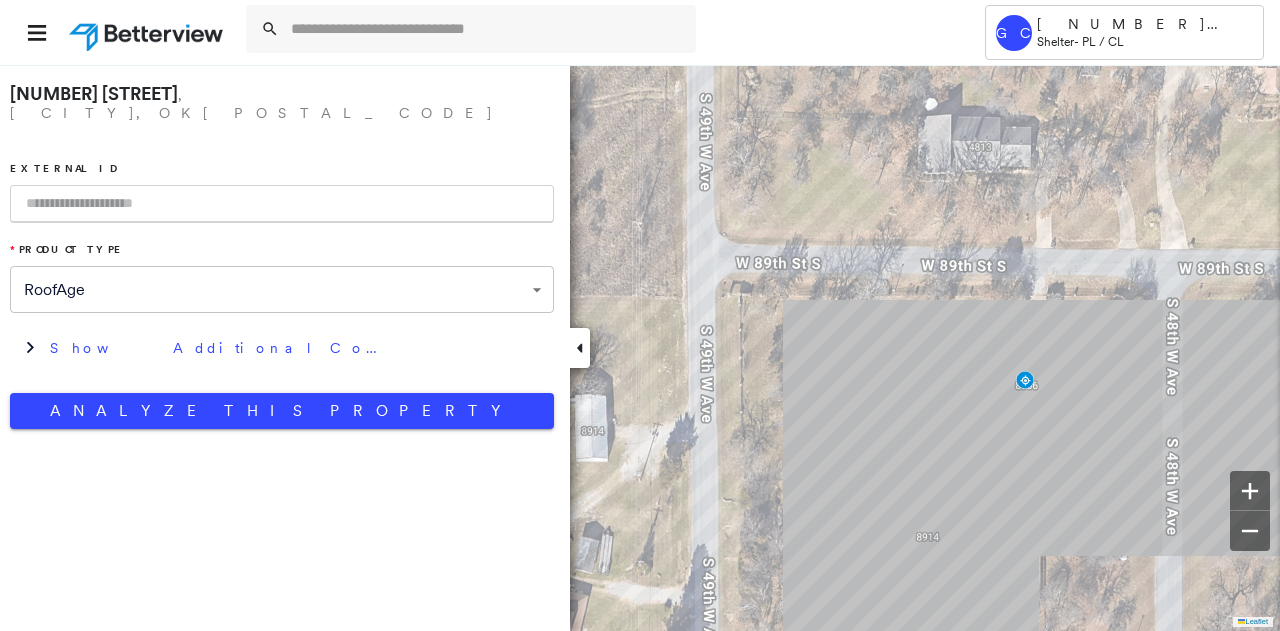 click at bounding box center (282, 204) 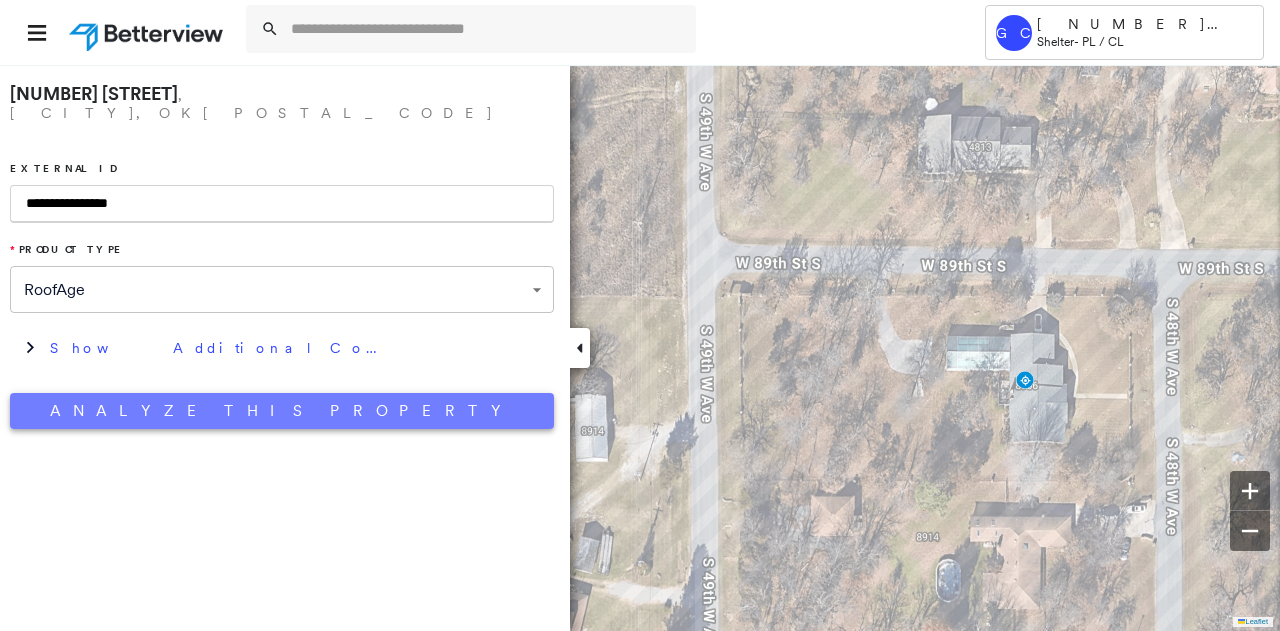 type on "**********" 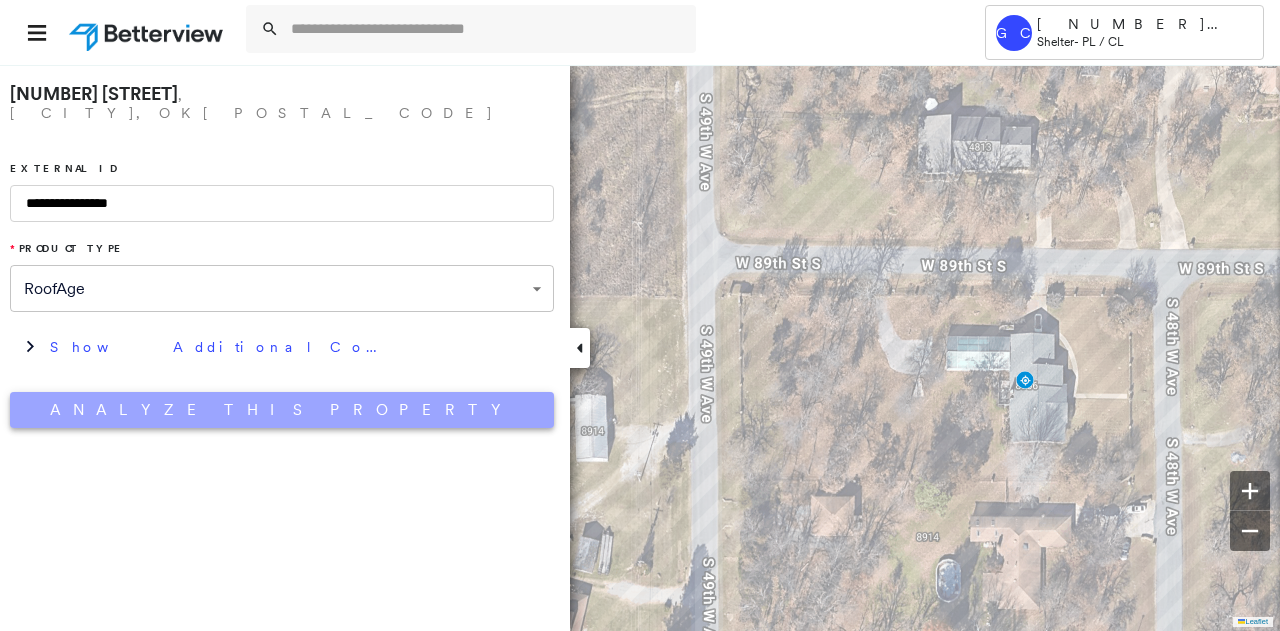 click on "Analyze This Property" at bounding box center (282, 410) 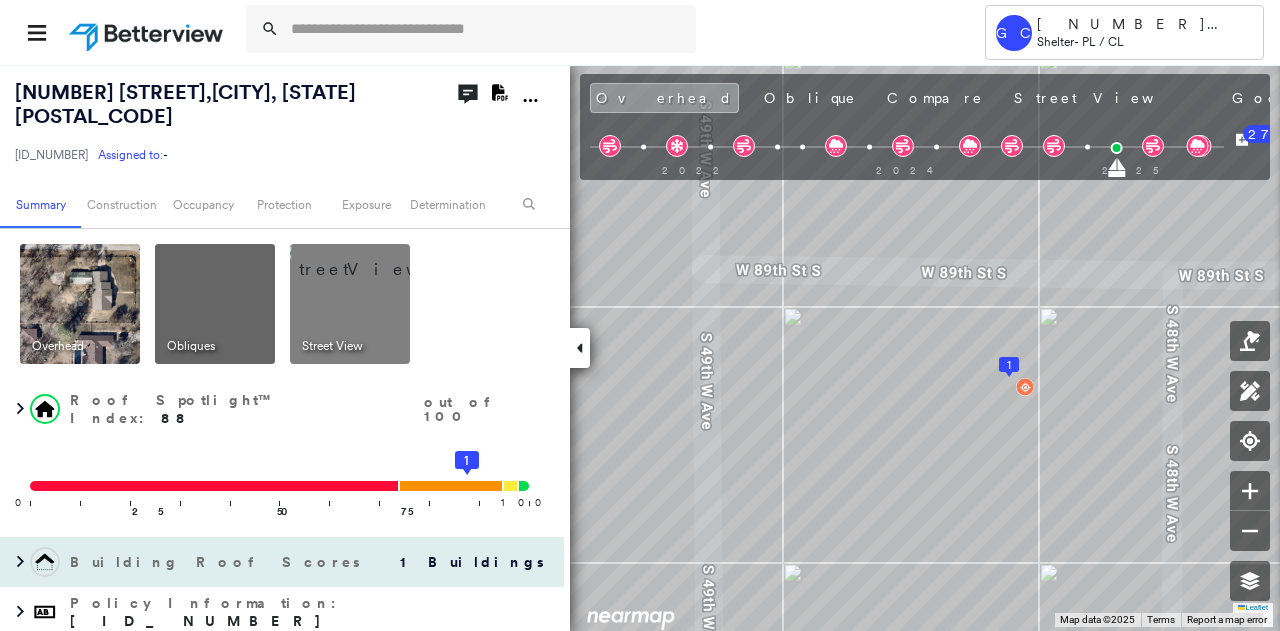 click at bounding box center (15, 562) 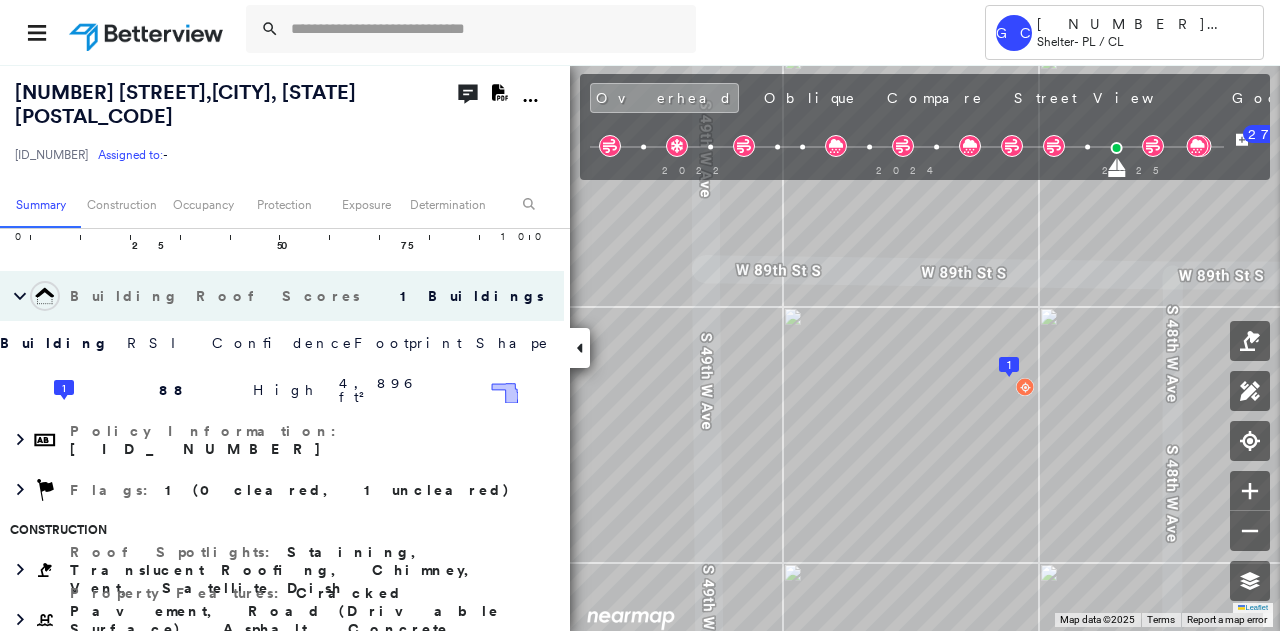 scroll, scrollTop: 300, scrollLeft: 0, axis: vertical 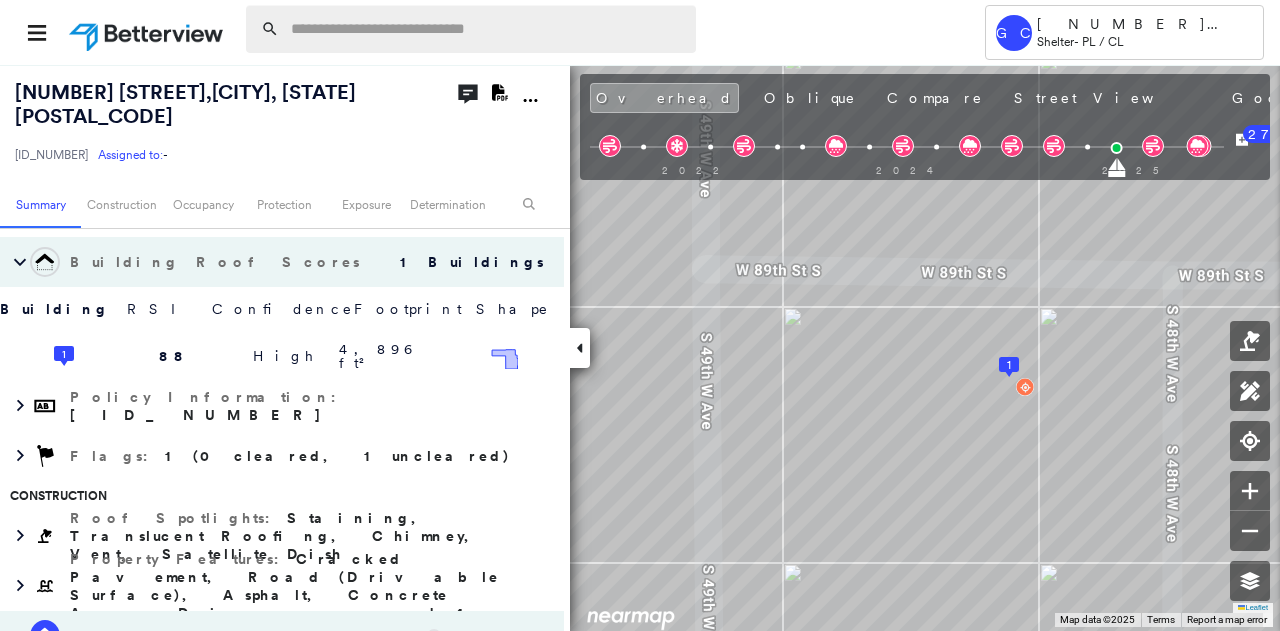 click at bounding box center (487, 29) 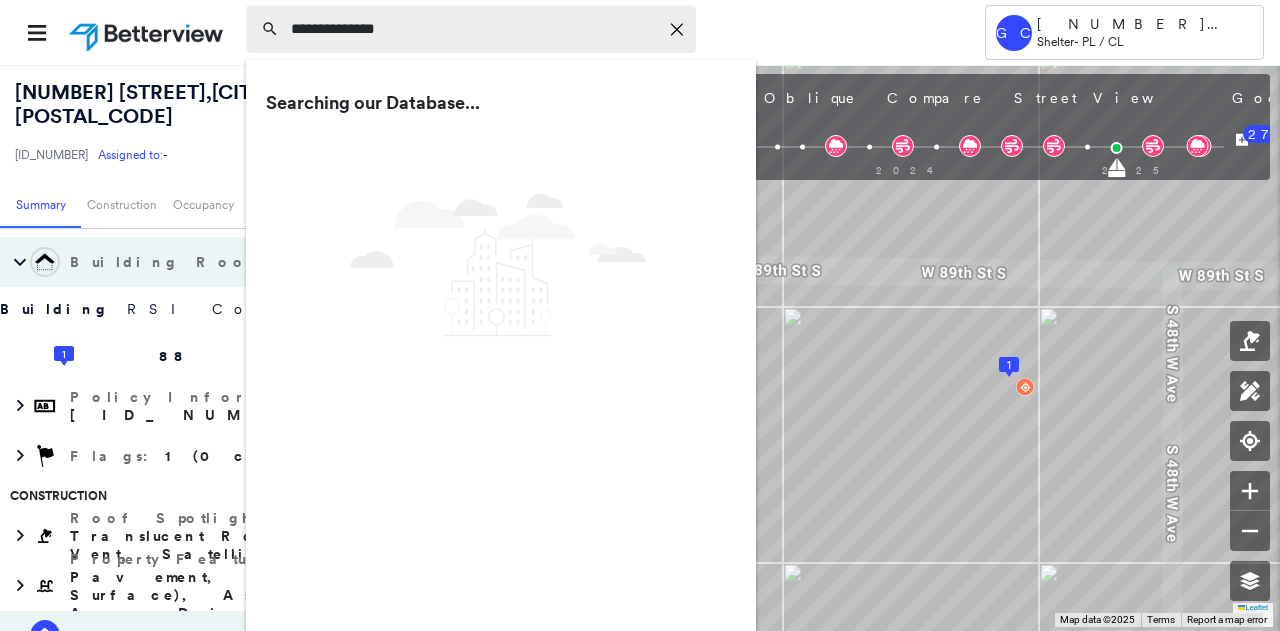 type on "**********" 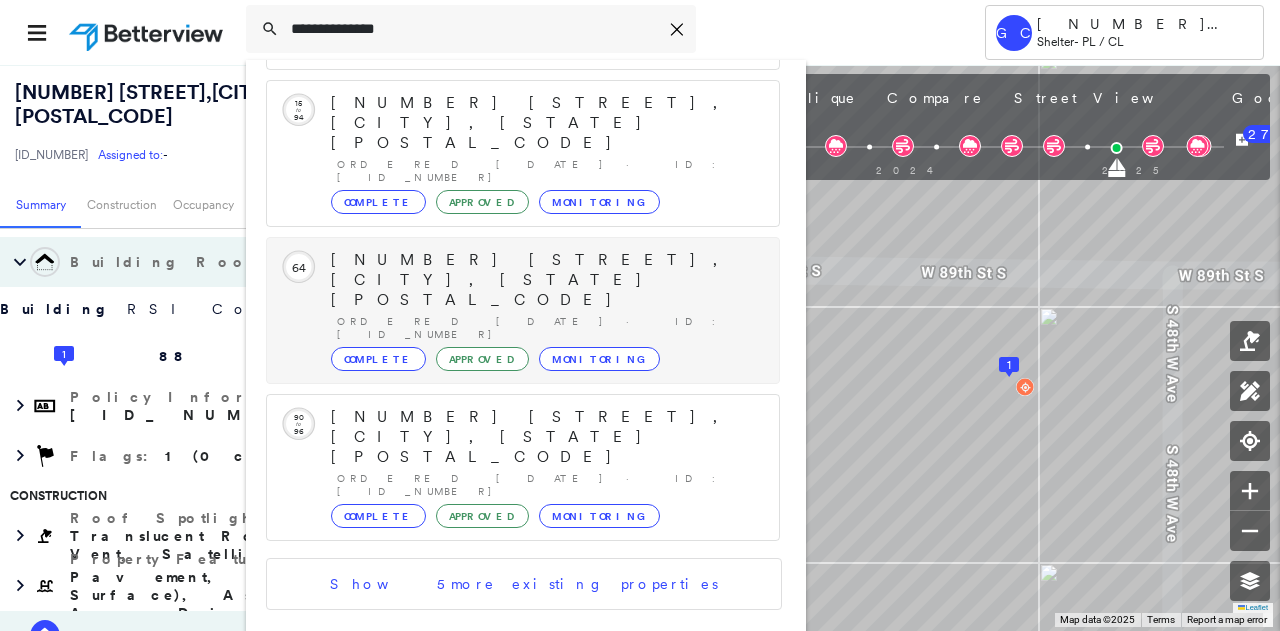 scroll, scrollTop: 500, scrollLeft: 0, axis: vertical 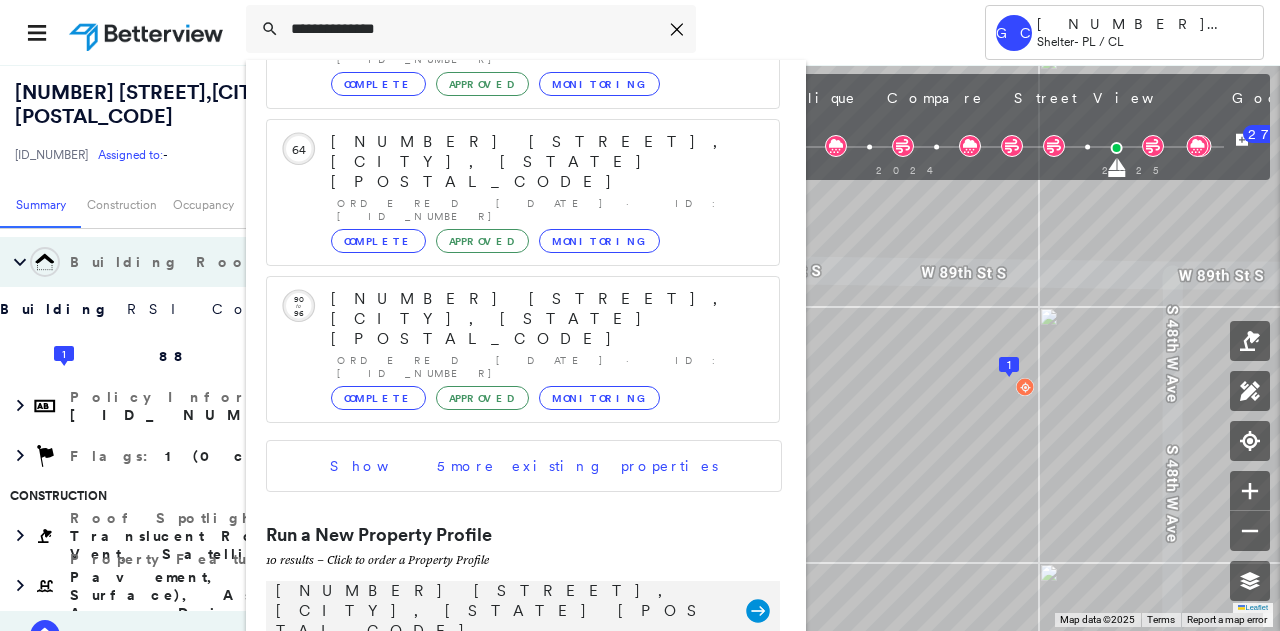 click on "403 N Vine Ave, Cleveland, OK 74020" at bounding box center (501, 611) 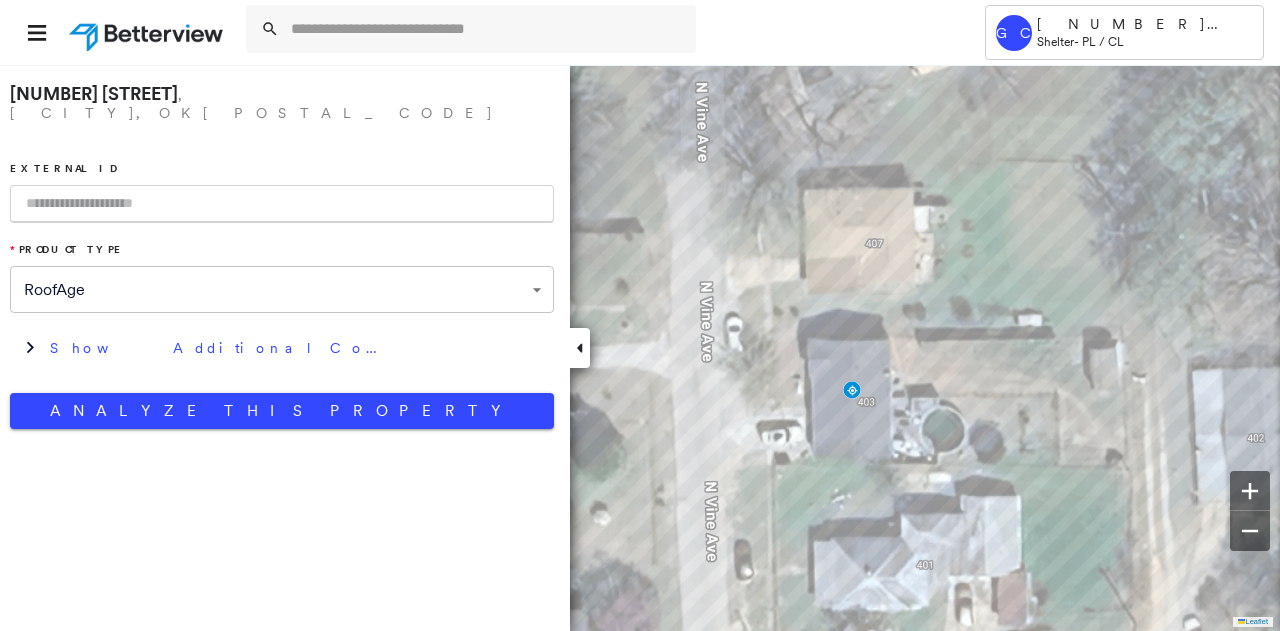 click at bounding box center (282, 204) 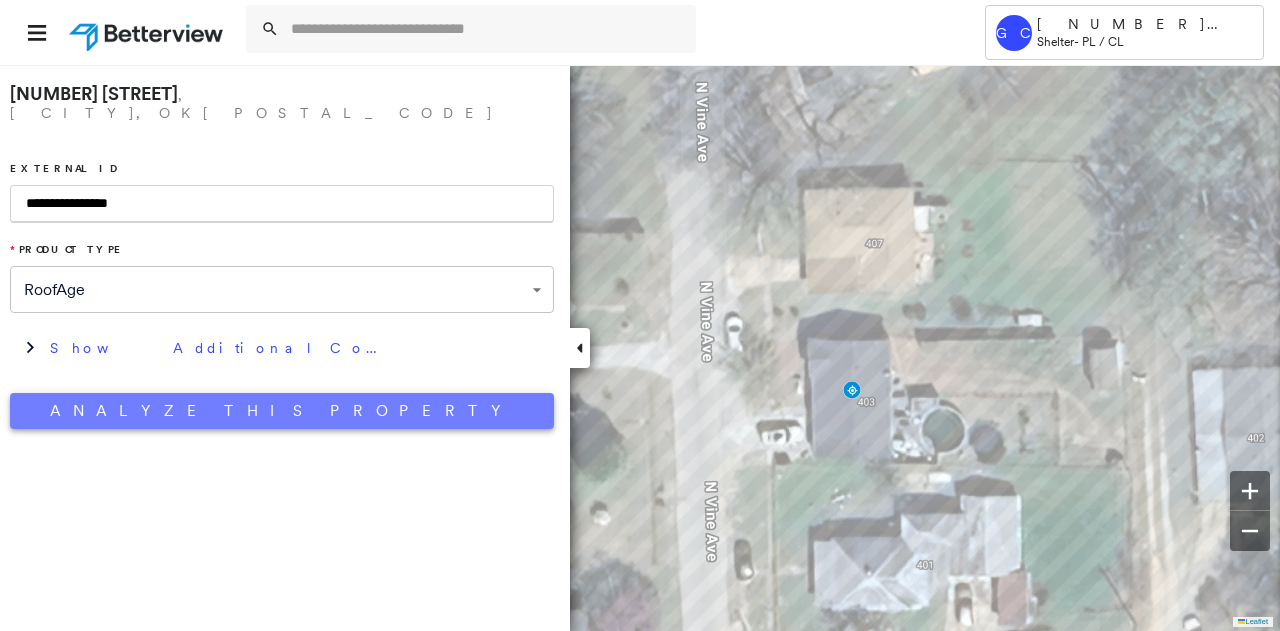 type on "**********" 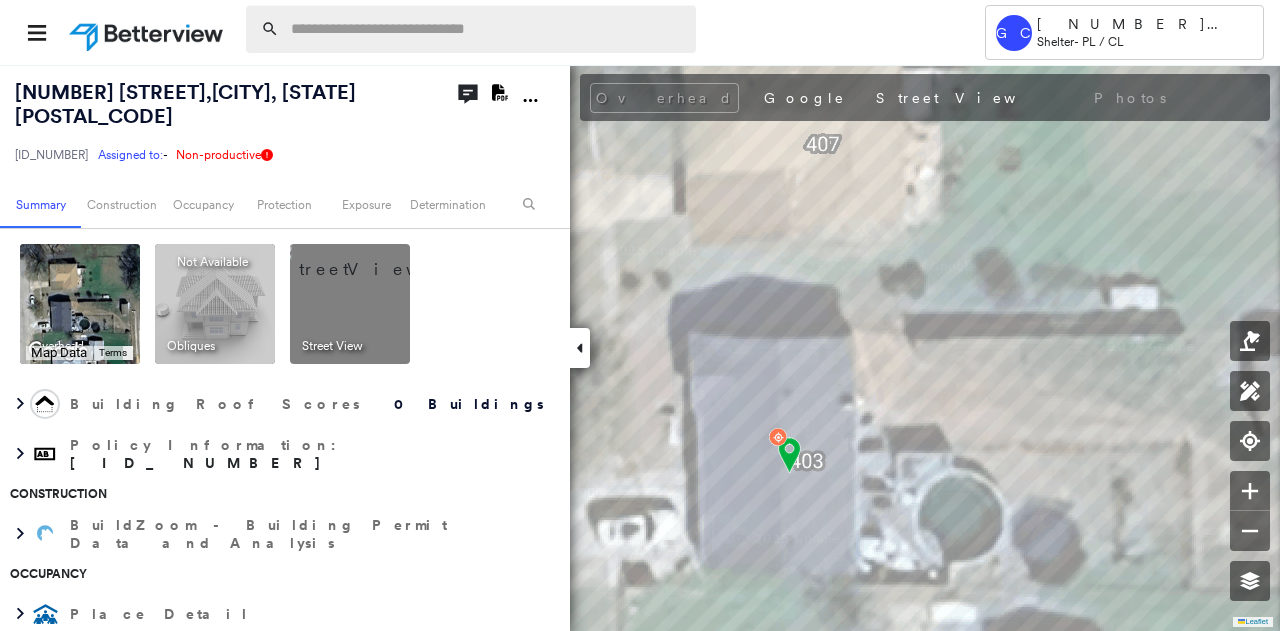 click at bounding box center (487, 29) 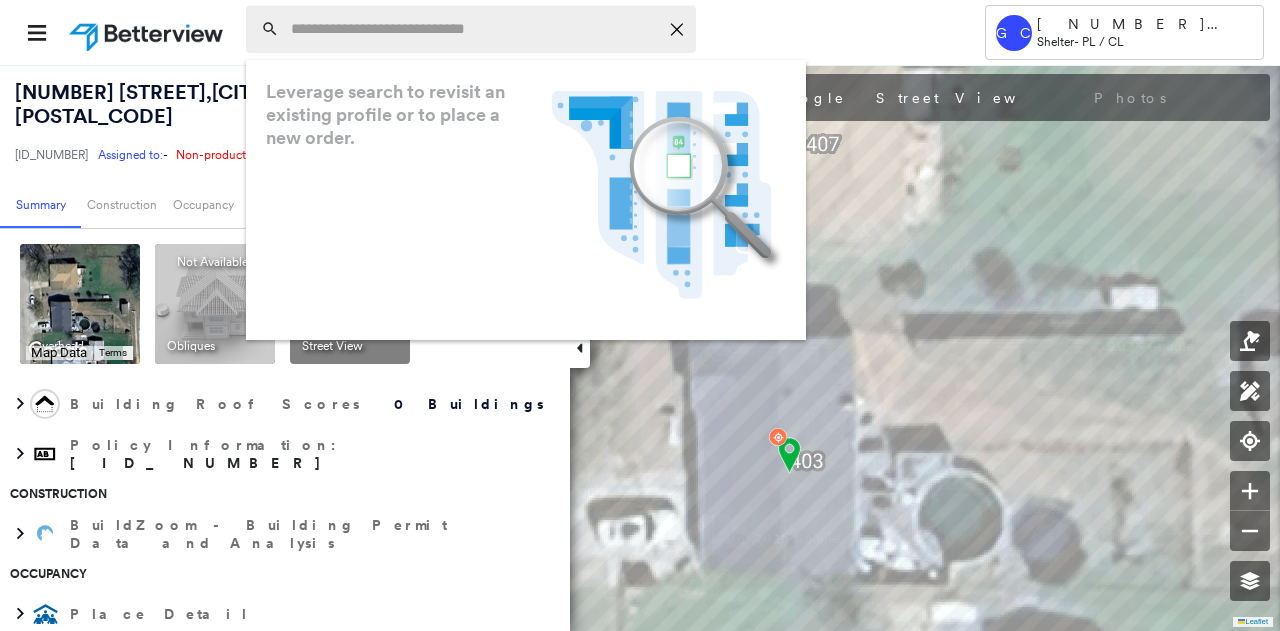 paste on "**********" 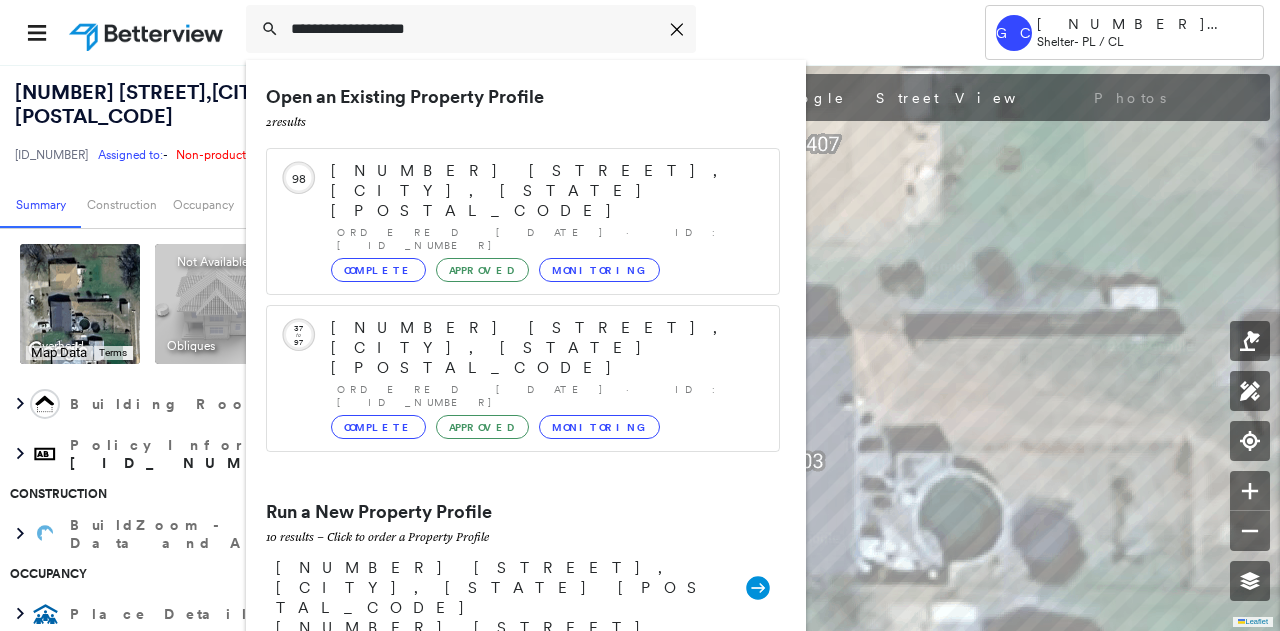 type on "**********" 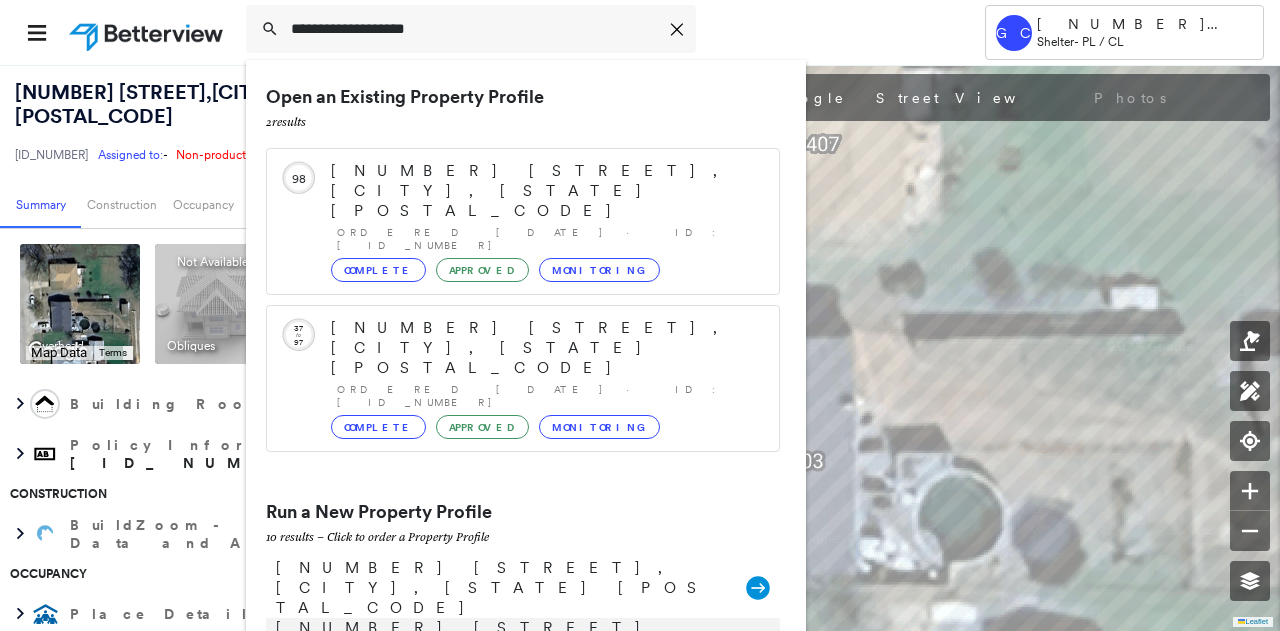 click on "1602 S Jefferson St, Enid, OK 73701" at bounding box center [501, 648] 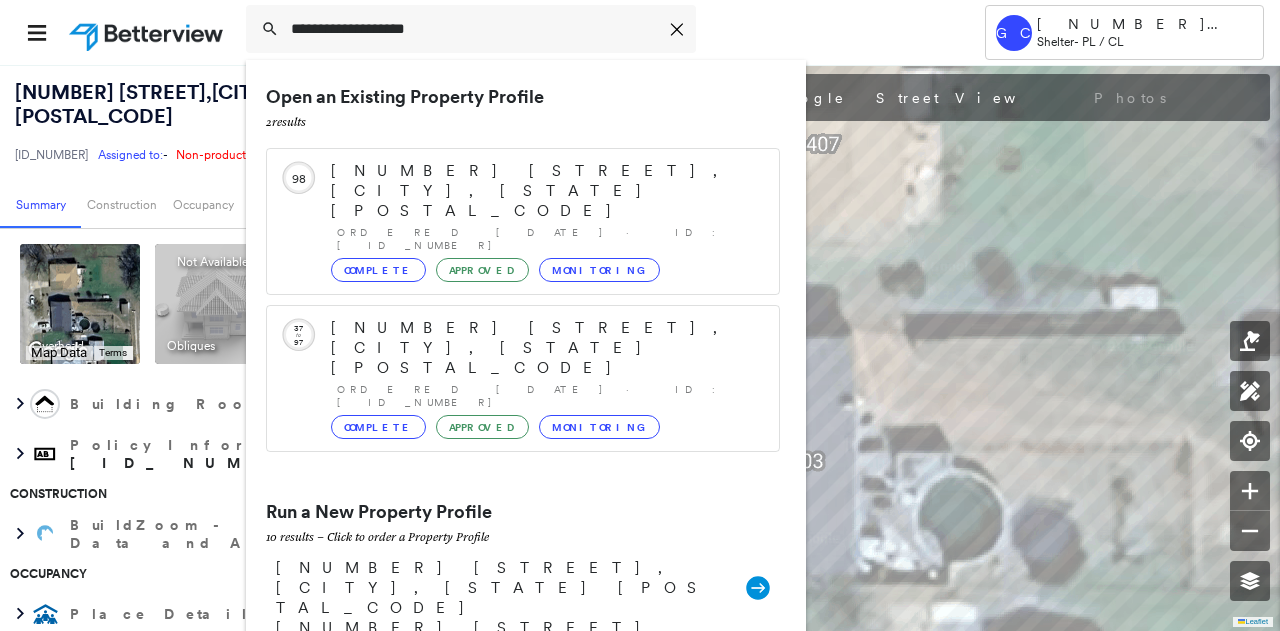 type 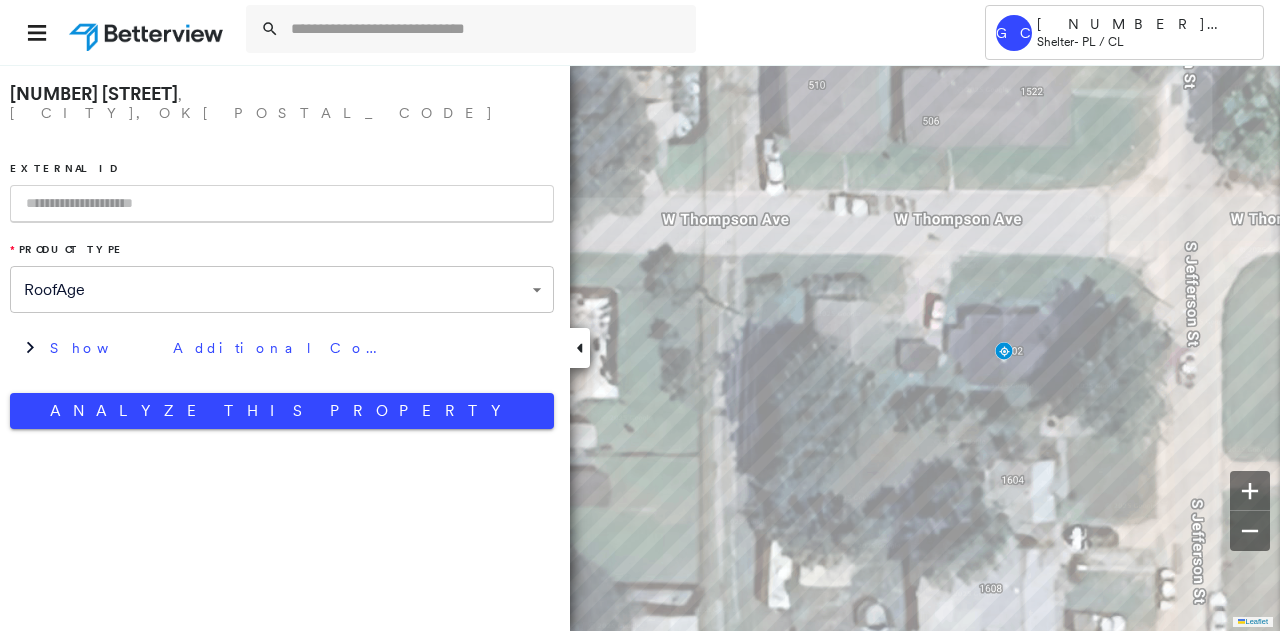 click at bounding box center [282, 204] 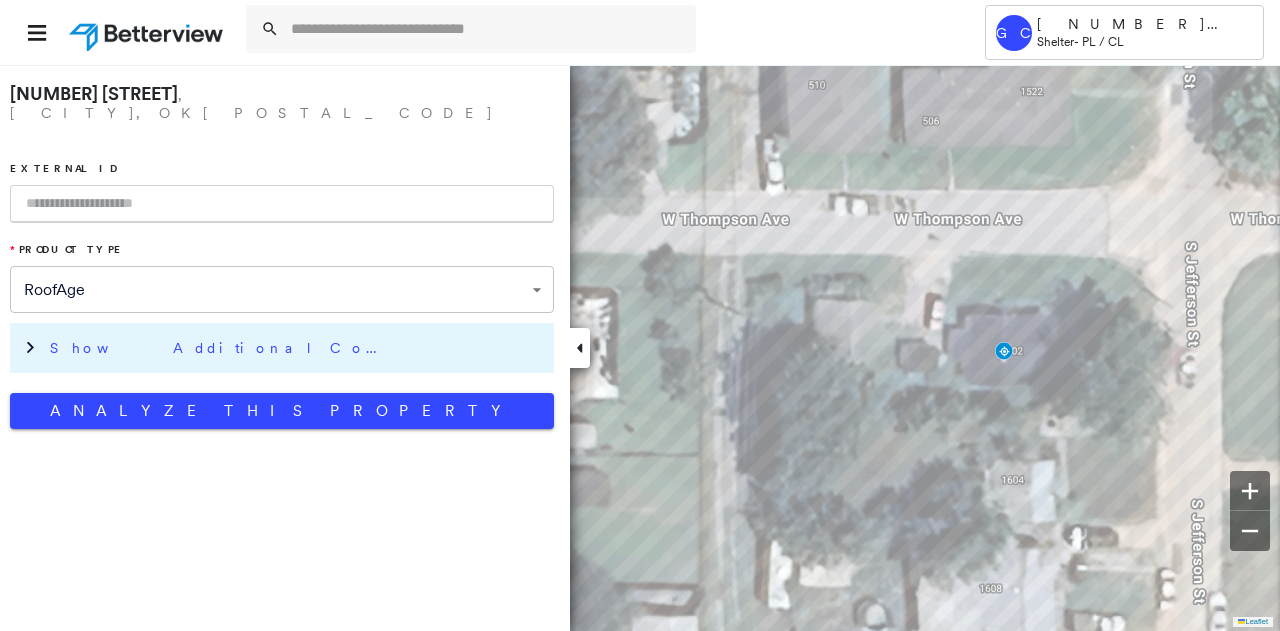 paste on "**********" 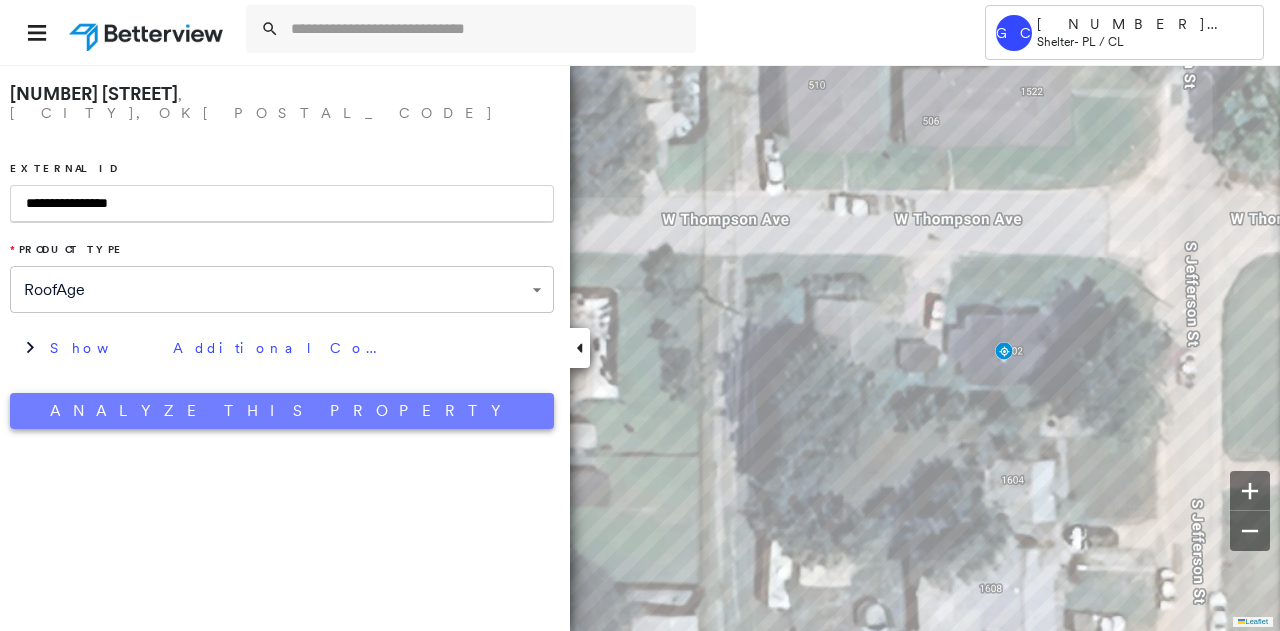 type on "**********" 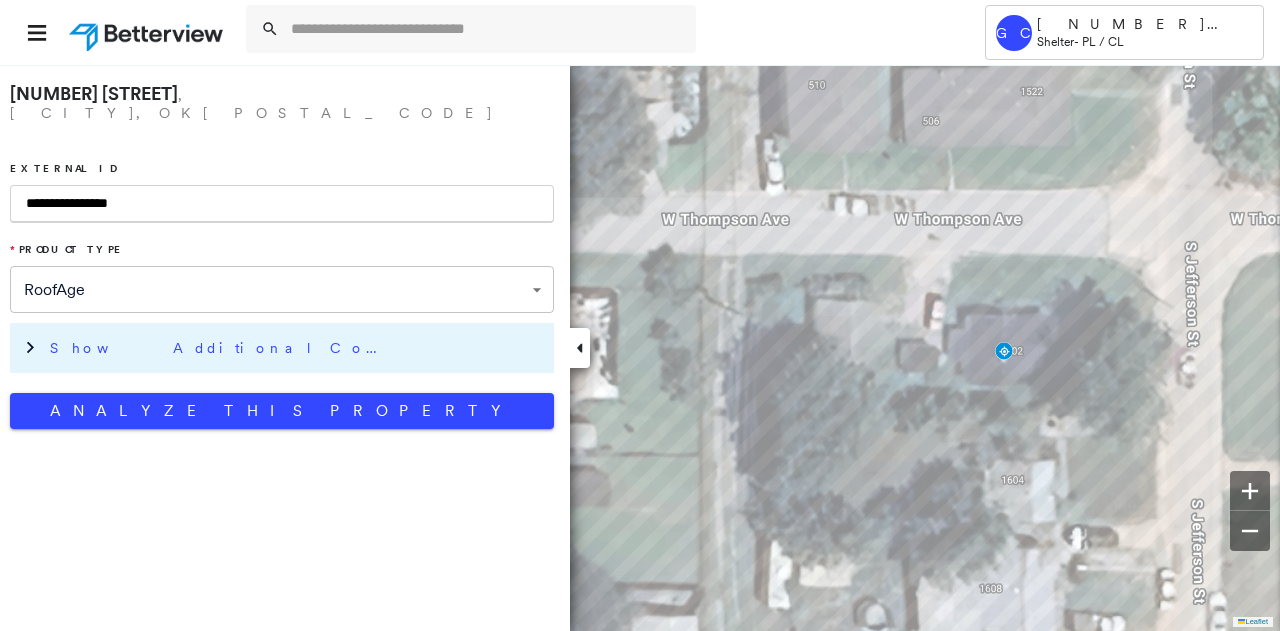 drag, startPoint x: 287, startPoint y: 394, endPoint x: 286, endPoint y: 353, distance: 41.01219 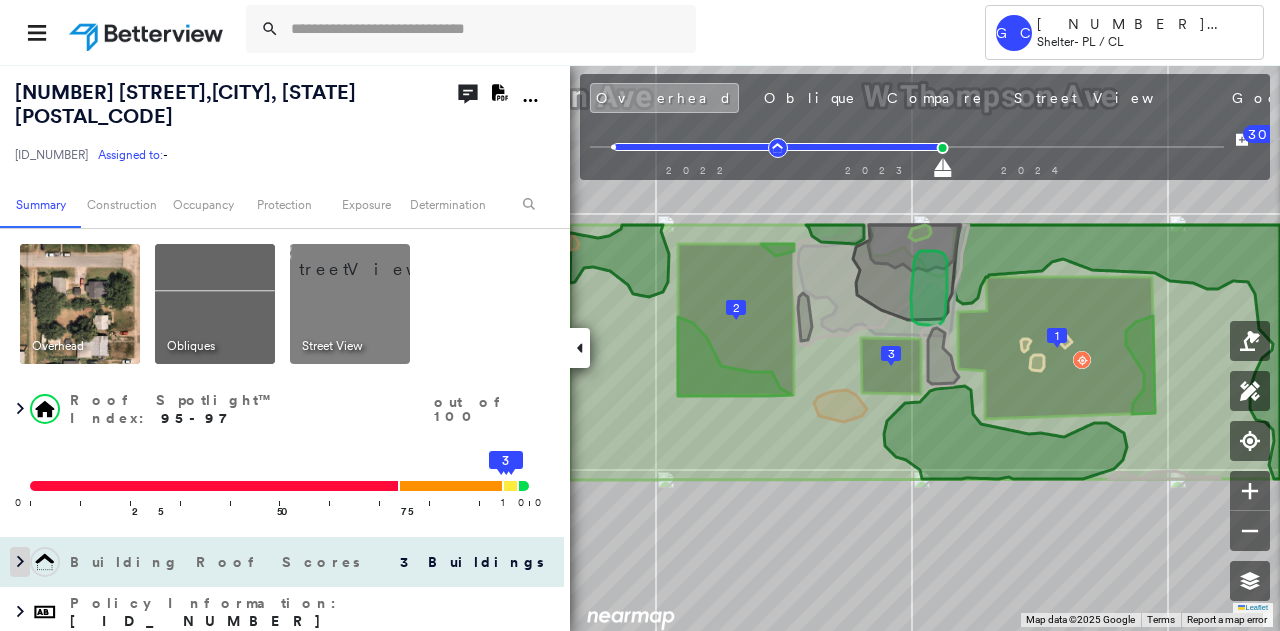 click at bounding box center (20, 562) 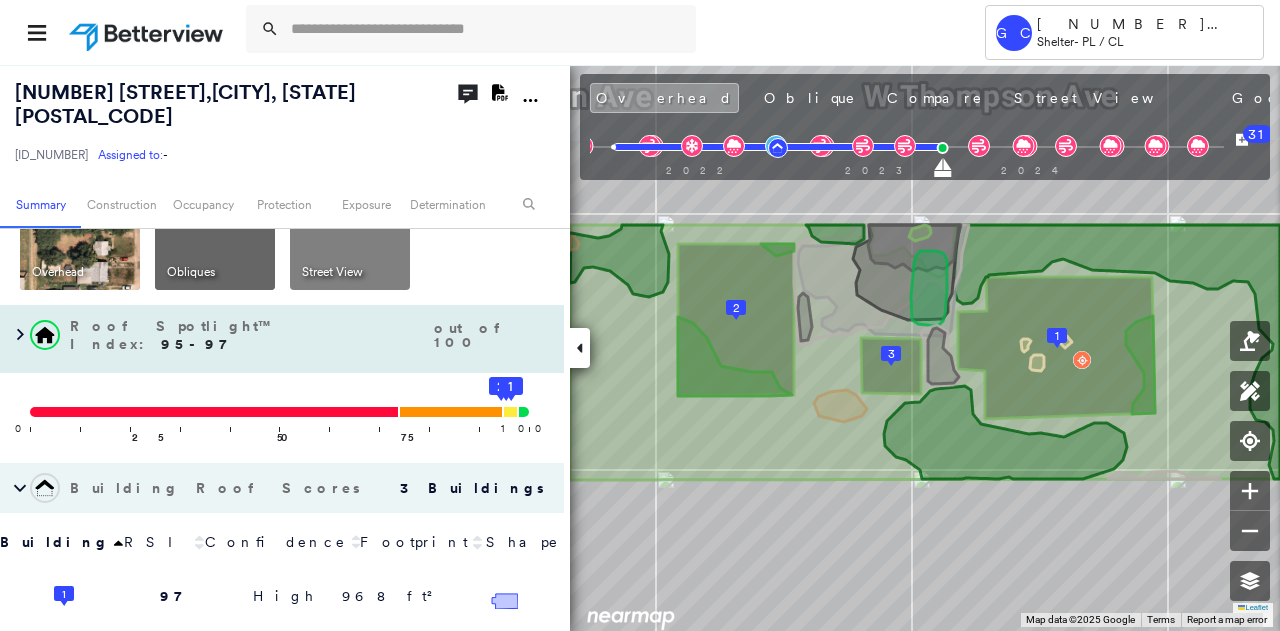 scroll, scrollTop: 100, scrollLeft: 0, axis: vertical 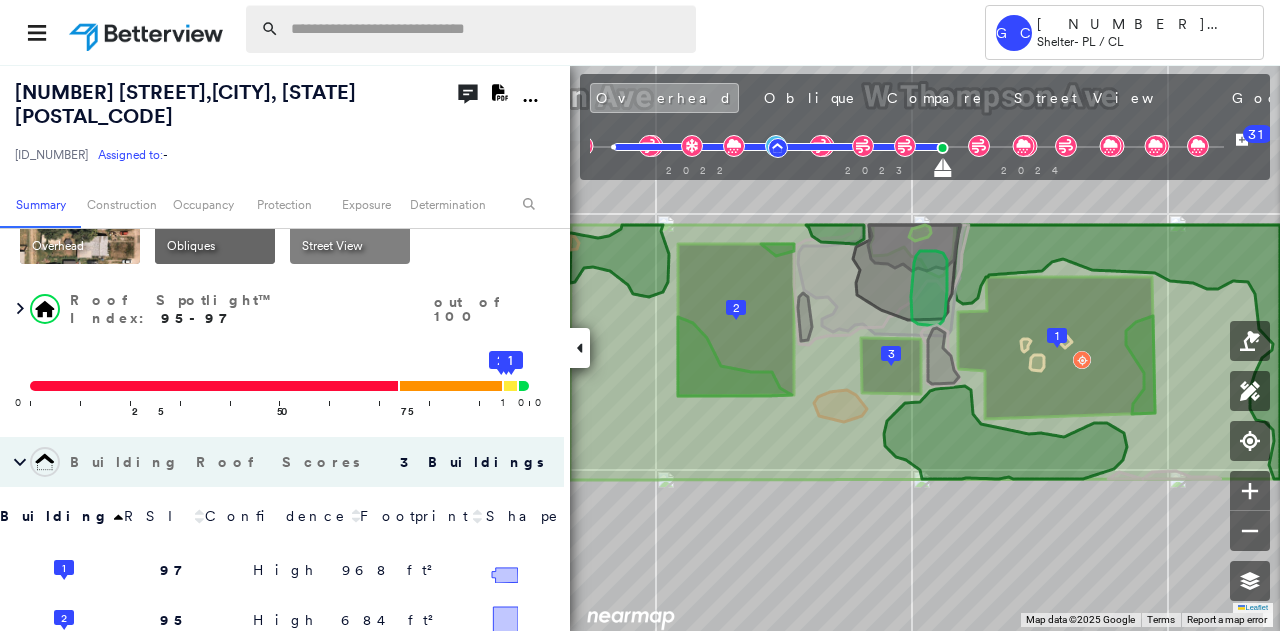 click at bounding box center [487, 29] 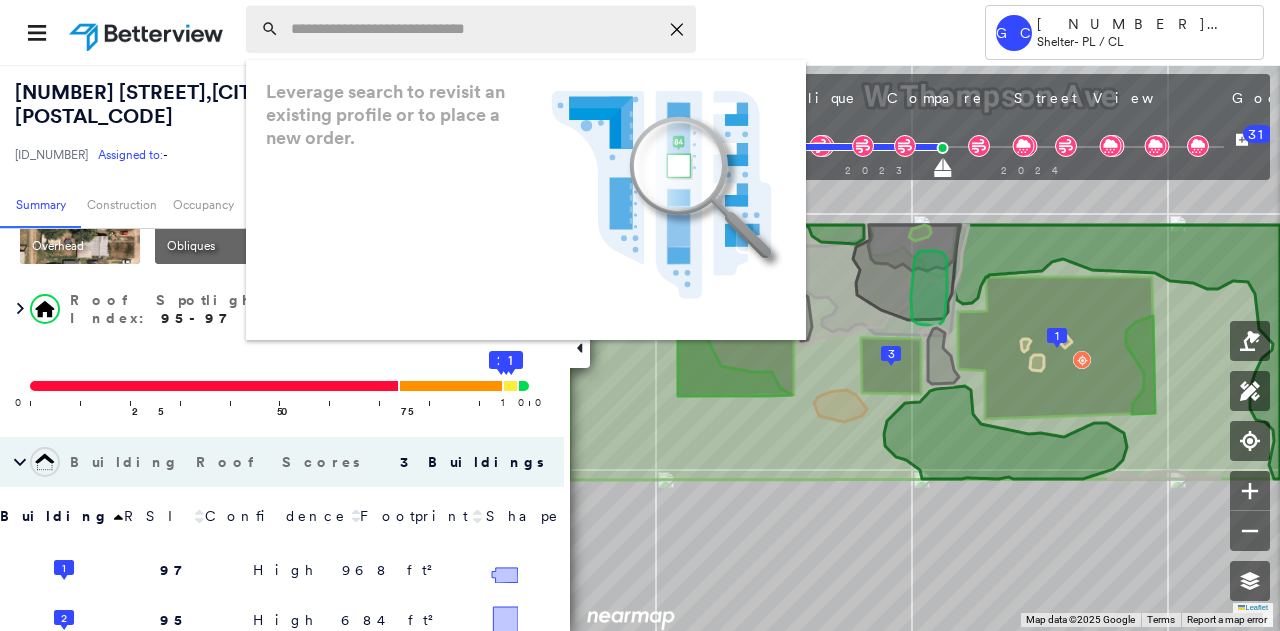 paste on "**********" 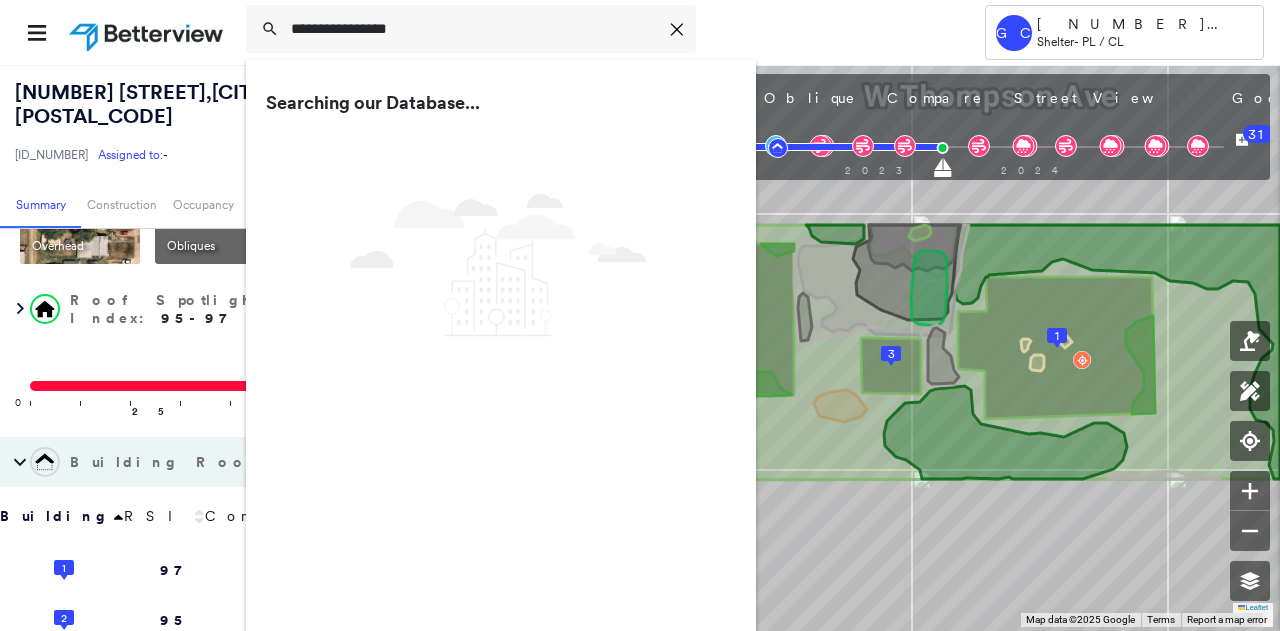 type on "**********" 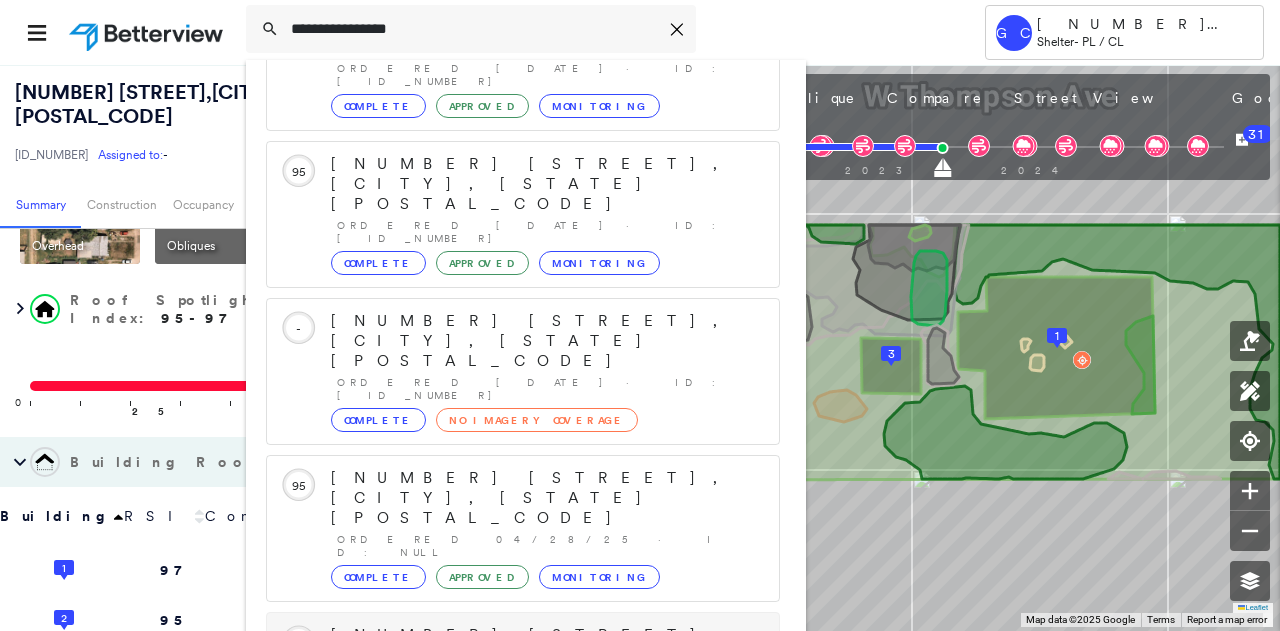 scroll, scrollTop: 206, scrollLeft: 0, axis: vertical 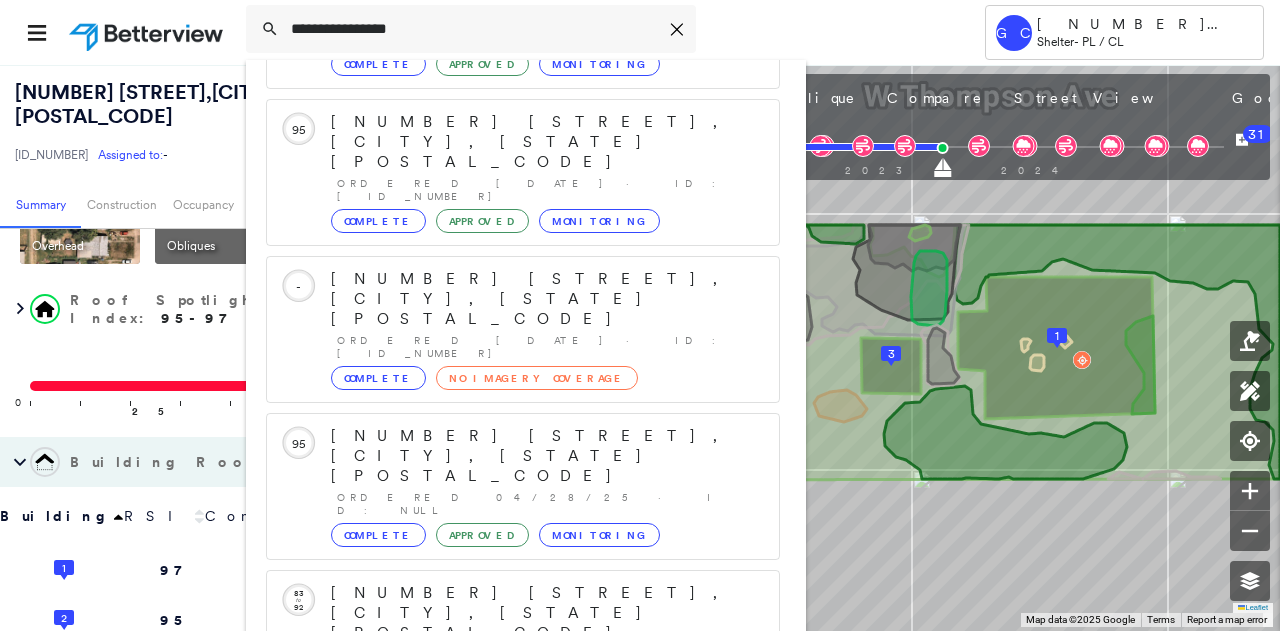 click on "2429 NW 174th St, Edmond, OK 73012" at bounding box center (501, 905) 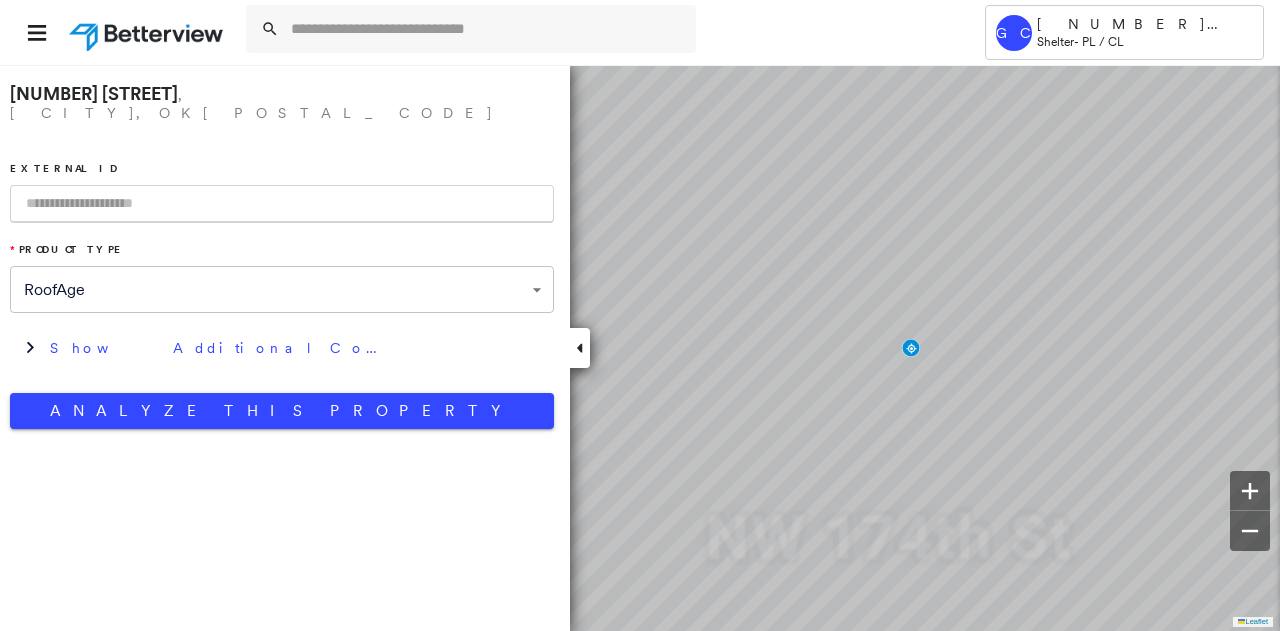 click at bounding box center (282, 204) 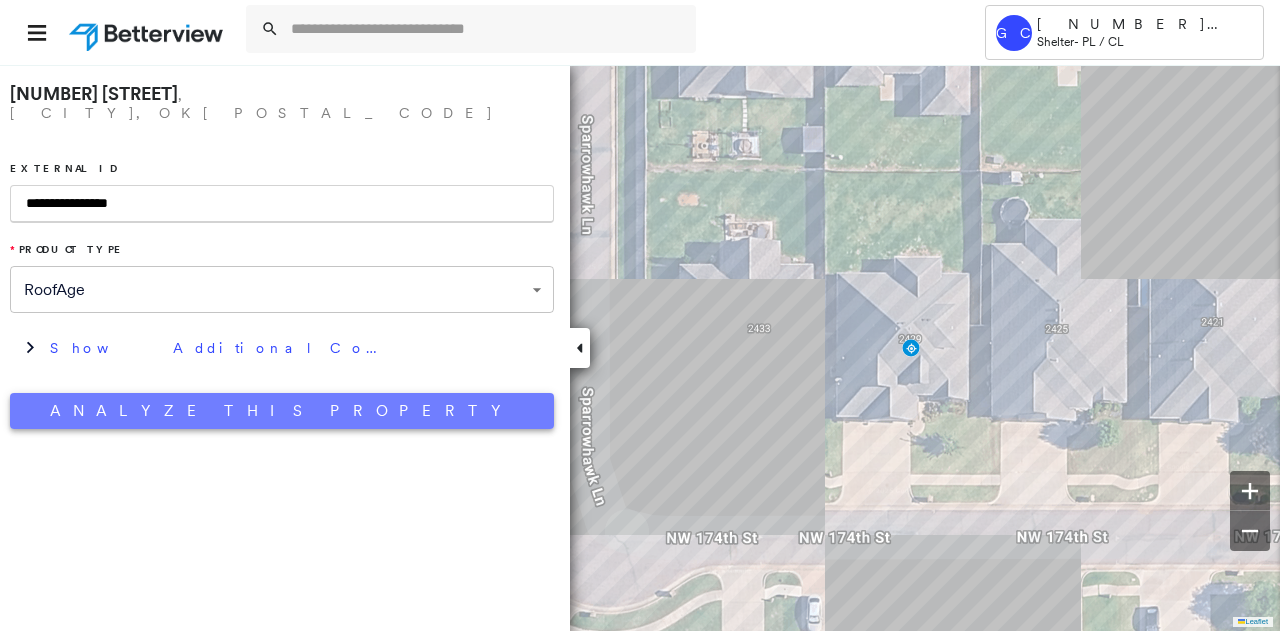 type on "**********" 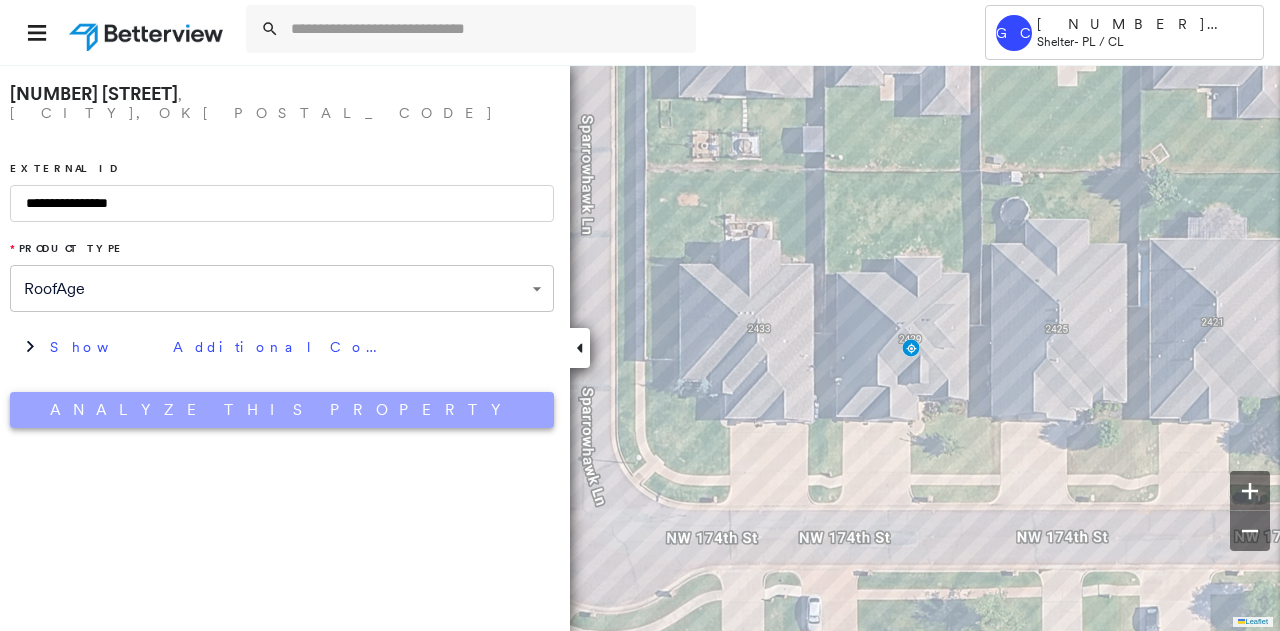 click on "Analyze This Property" at bounding box center [282, 410] 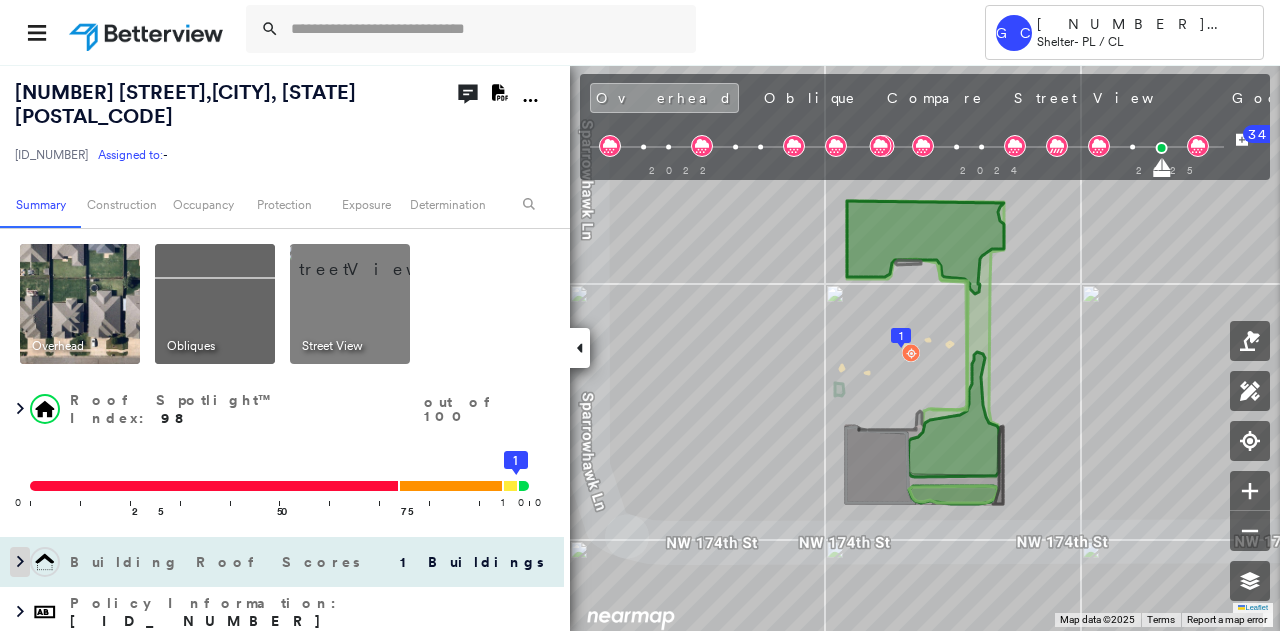 click 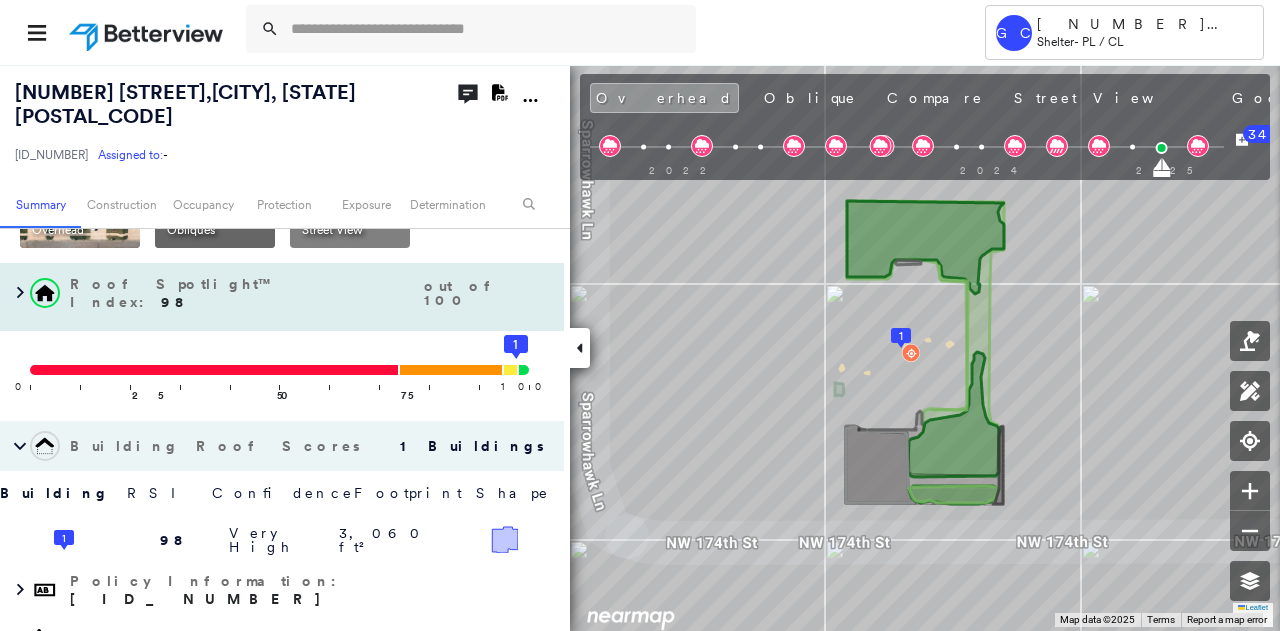 scroll, scrollTop: 300, scrollLeft: 0, axis: vertical 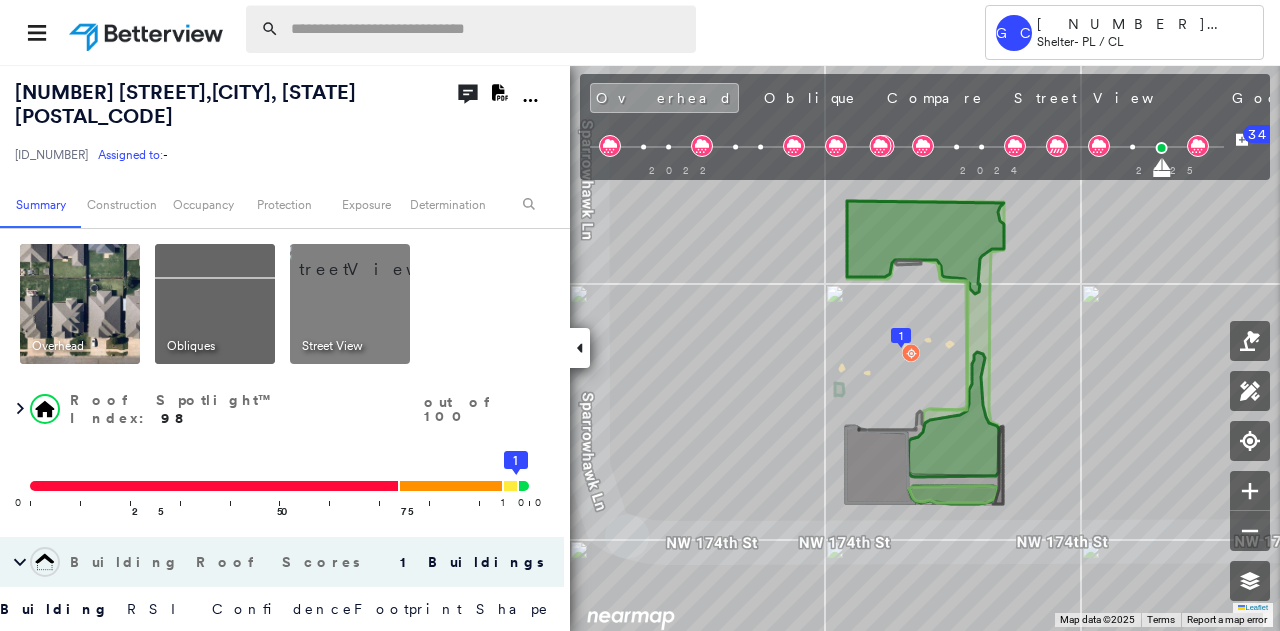 click at bounding box center (487, 29) 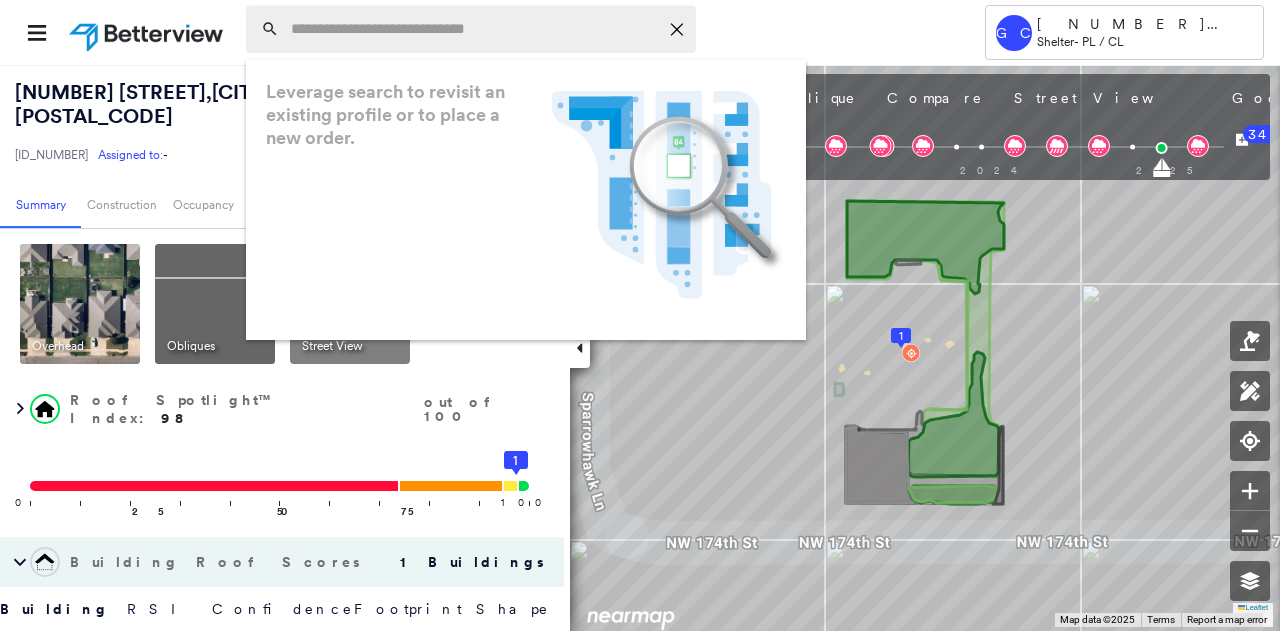 paste on "**********" 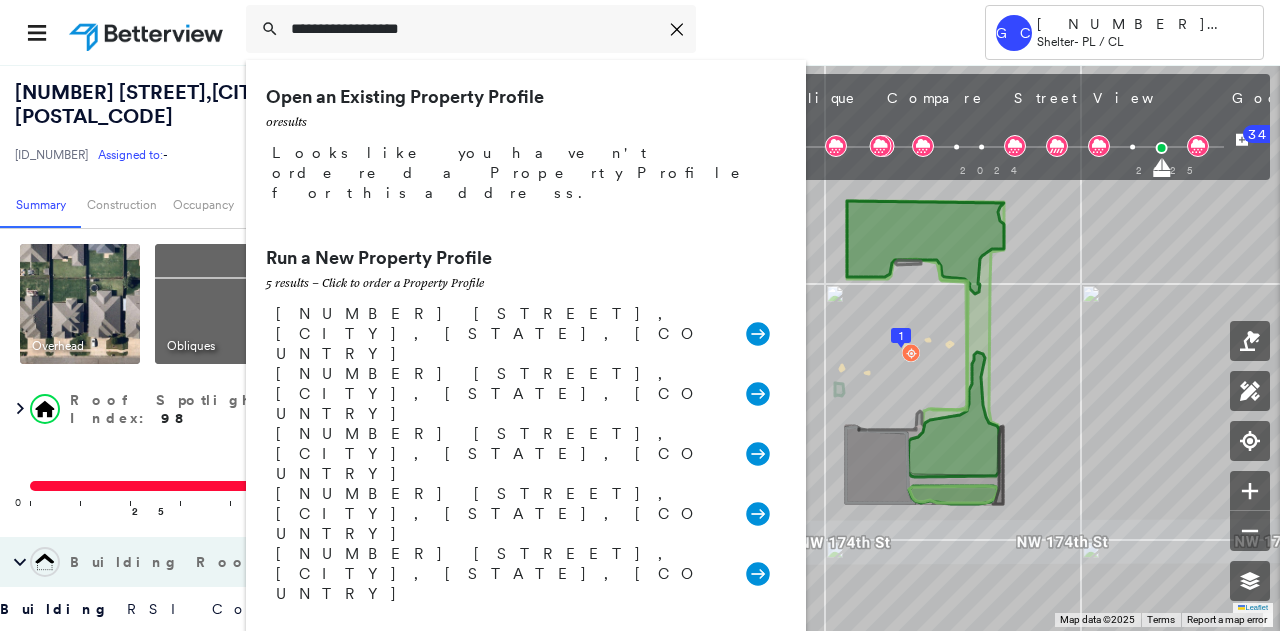paste on "*******" 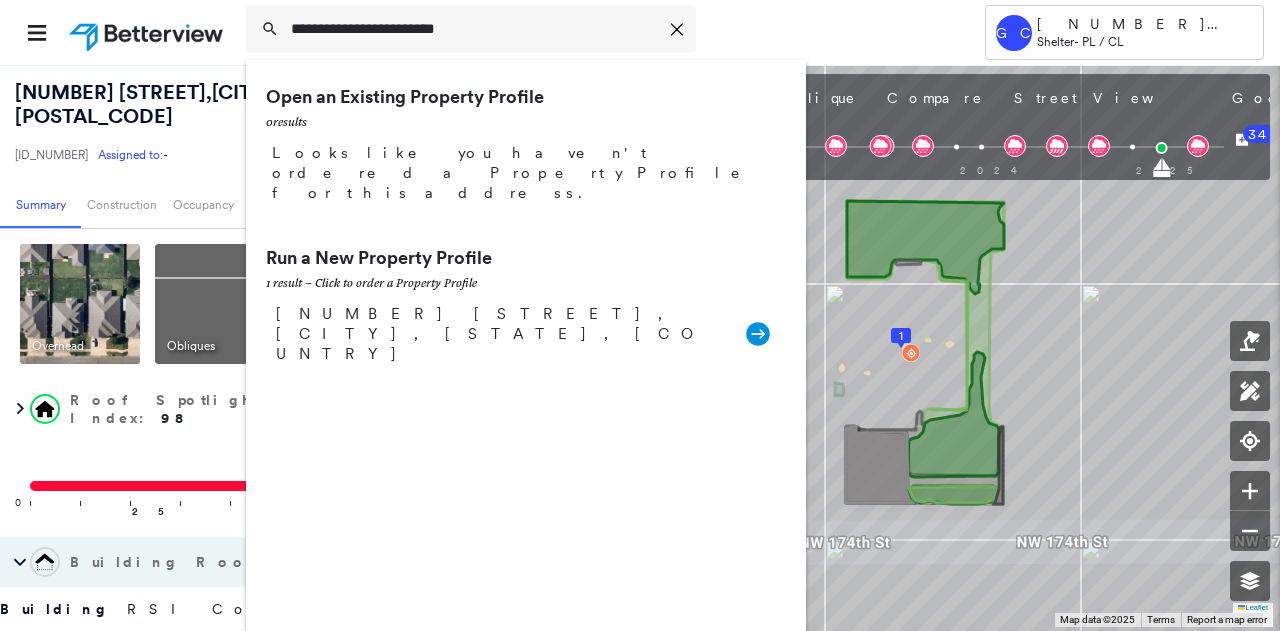 type on "**********" 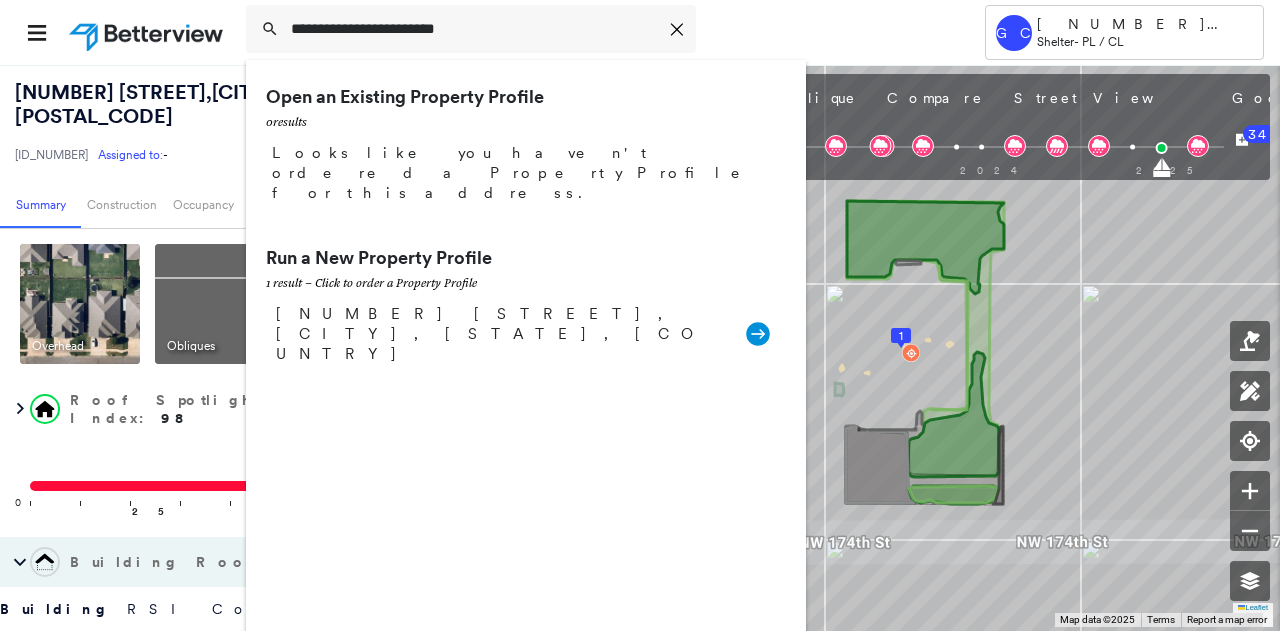 click on "35785 Grand Point, Vinita, OK, USA" at bounding box center (501, 334) 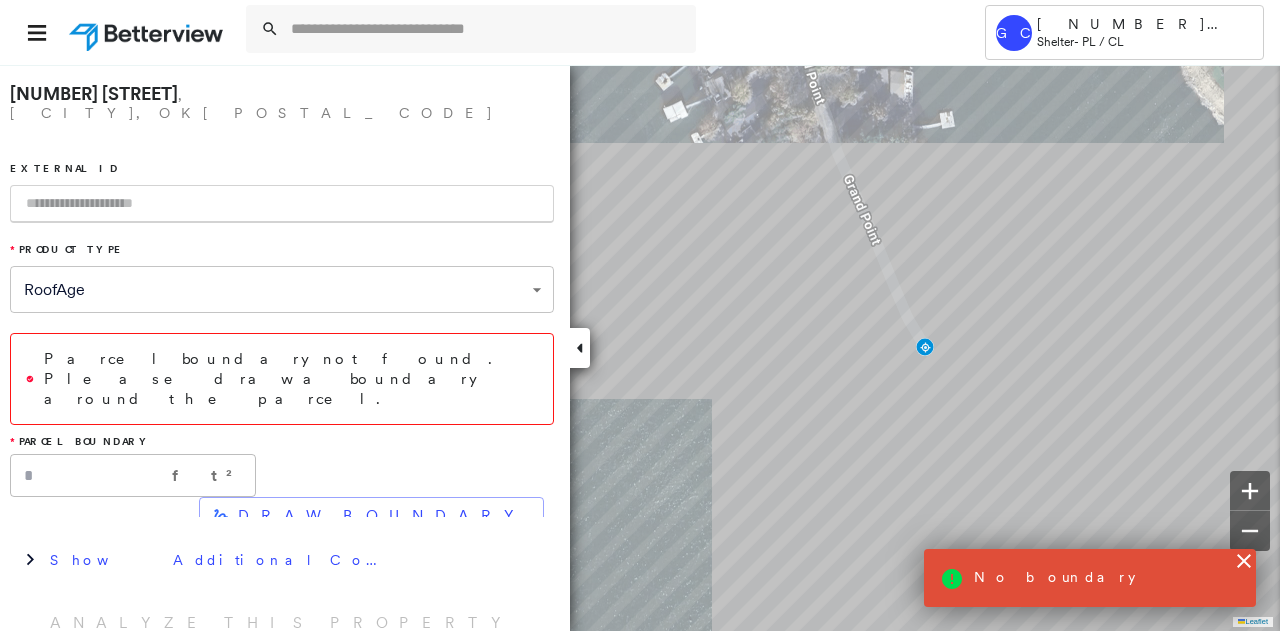 click at bounding box center [282, 204] 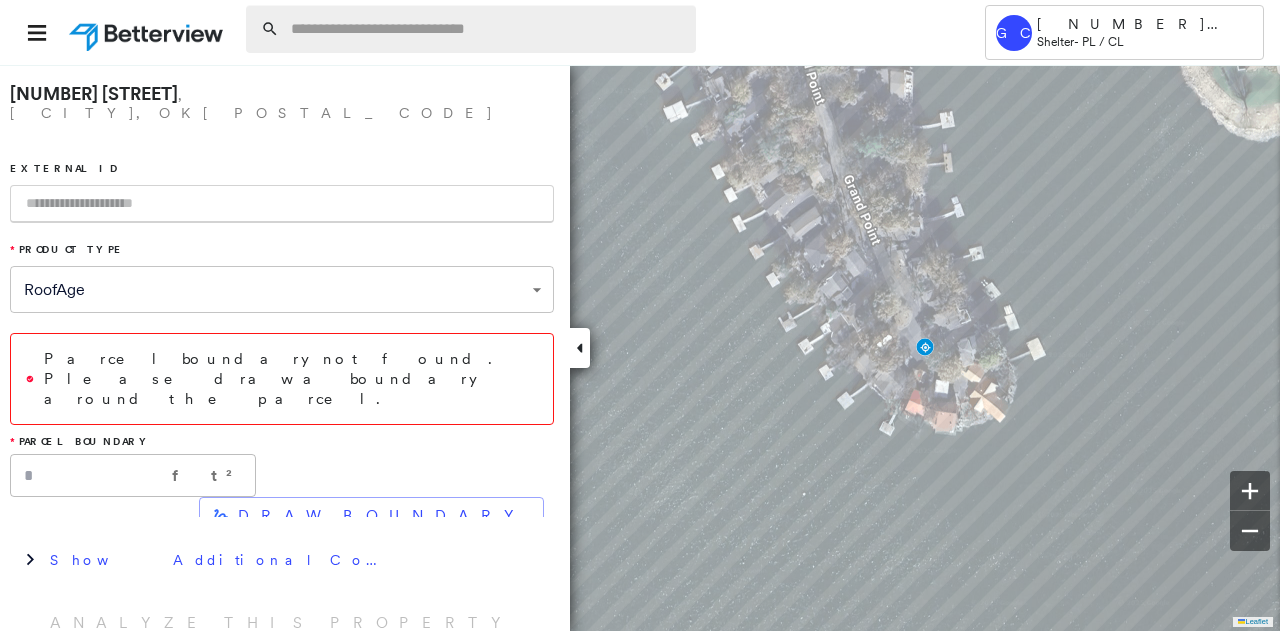 click at bounding box center [487, 29] 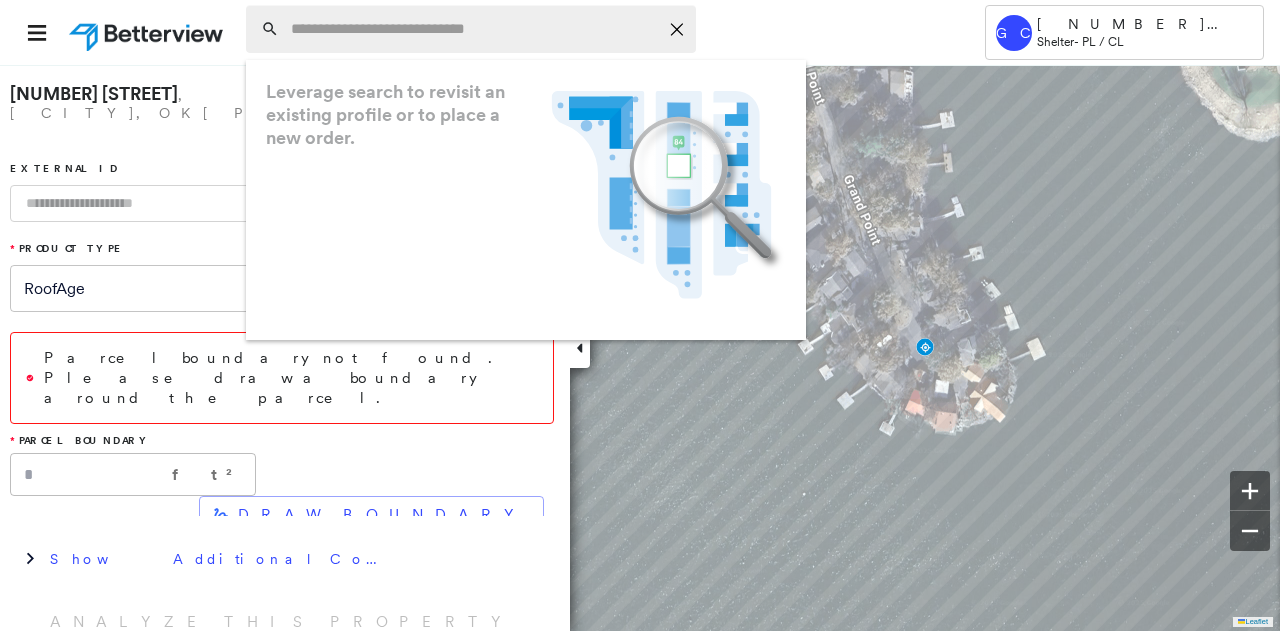 paste on "**********" 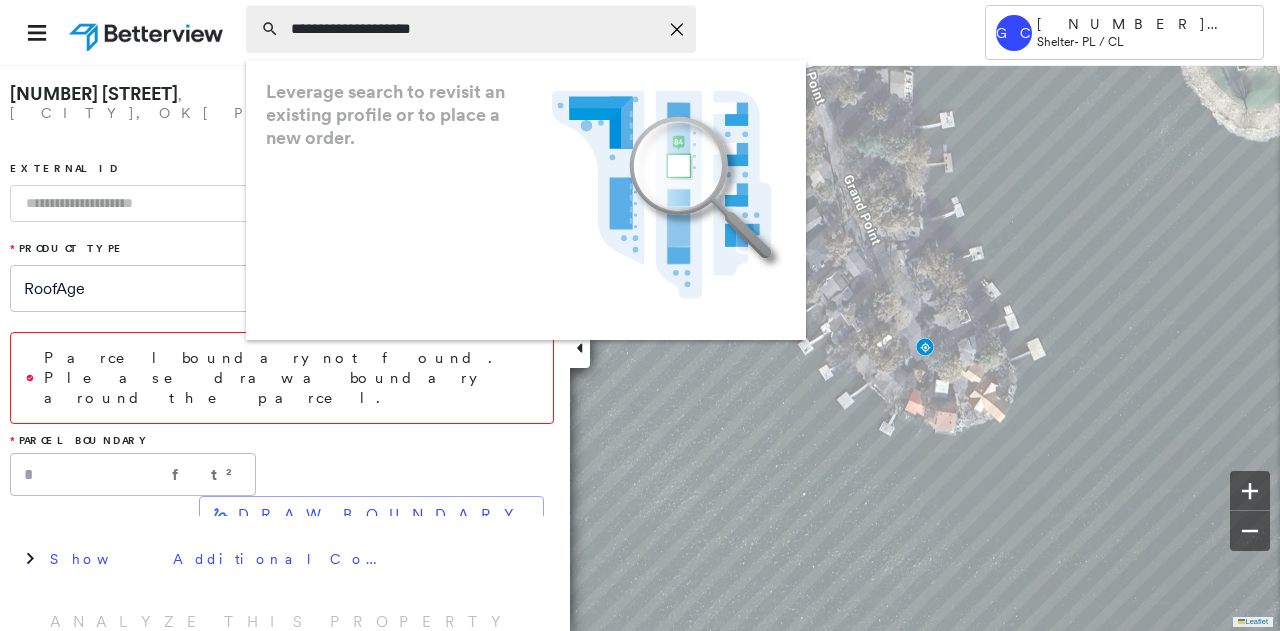 type on "**********" 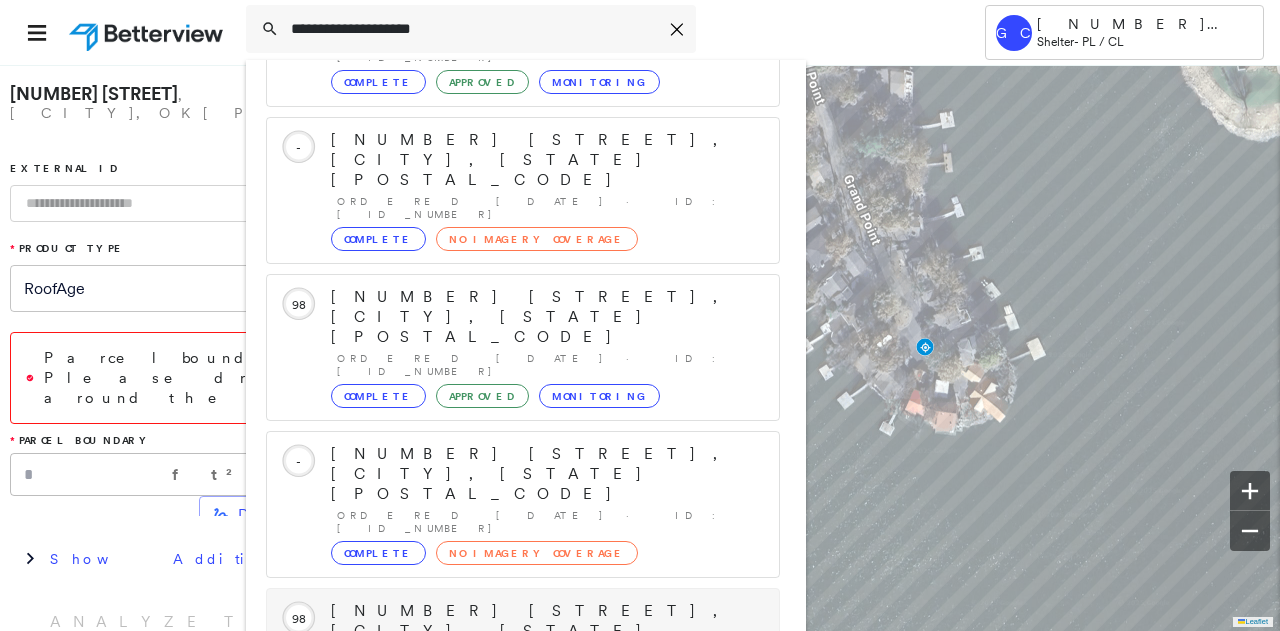 scroll, scrollTop: 206, scrollLeft: 0, axis: vertical 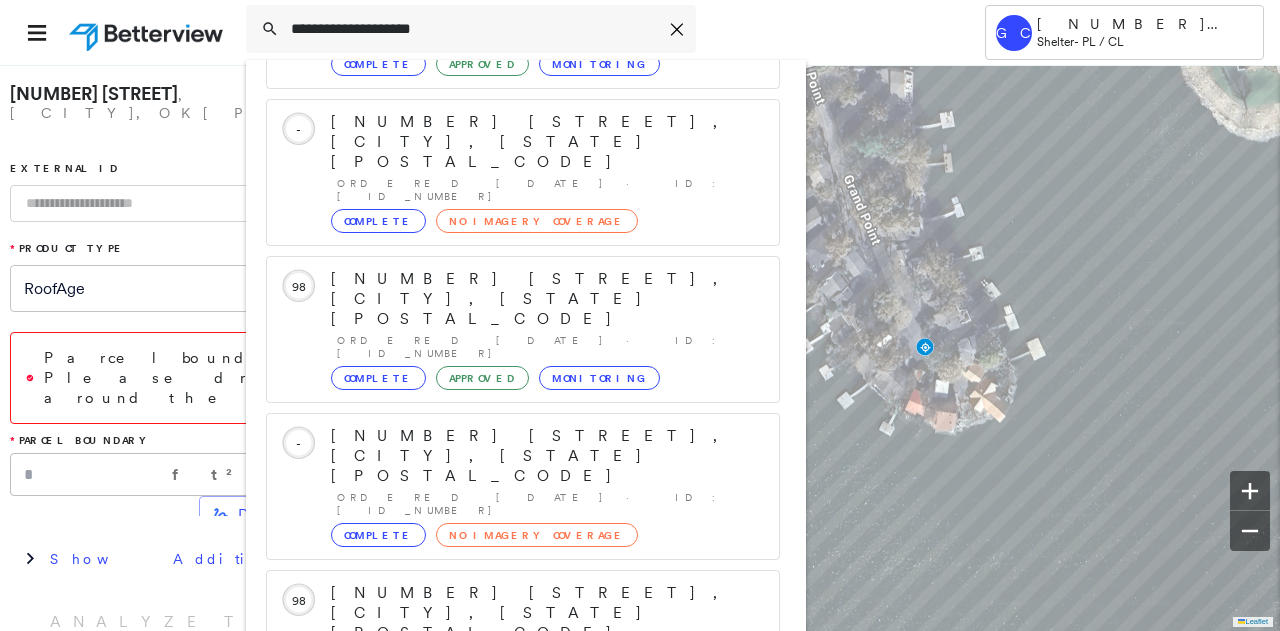 click on "2100 E Overholser Dr, Oklahoma City, OK 73127" at bounding box center (501, 905) 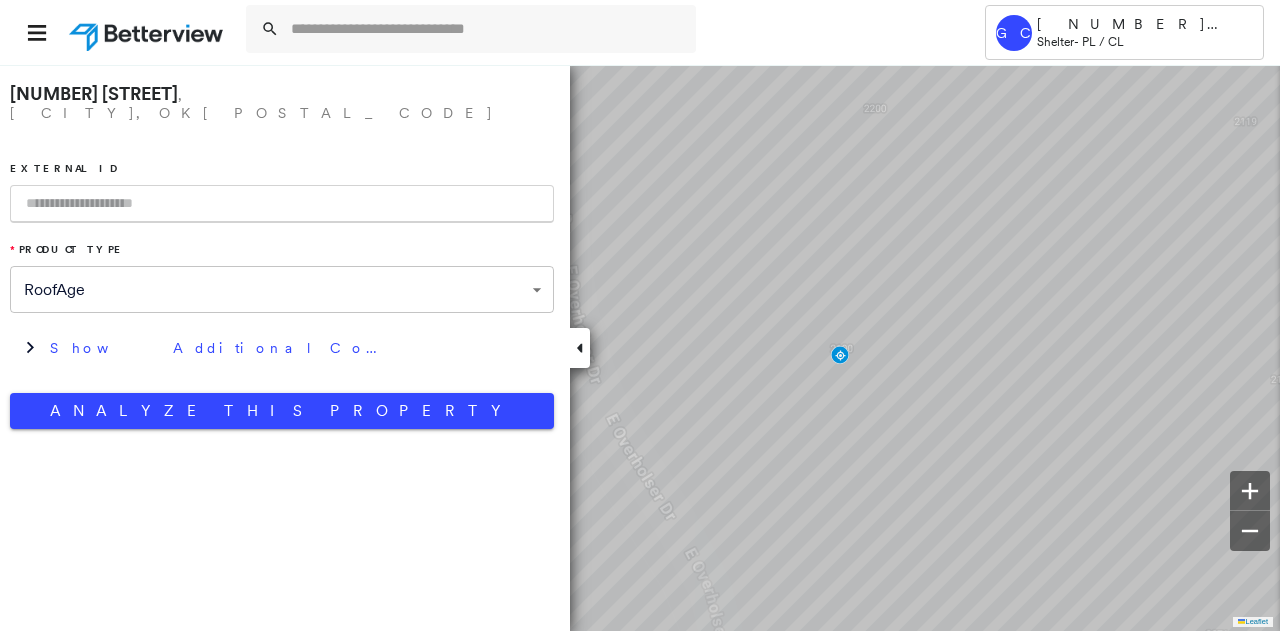 click at bounding box center (282, 204) 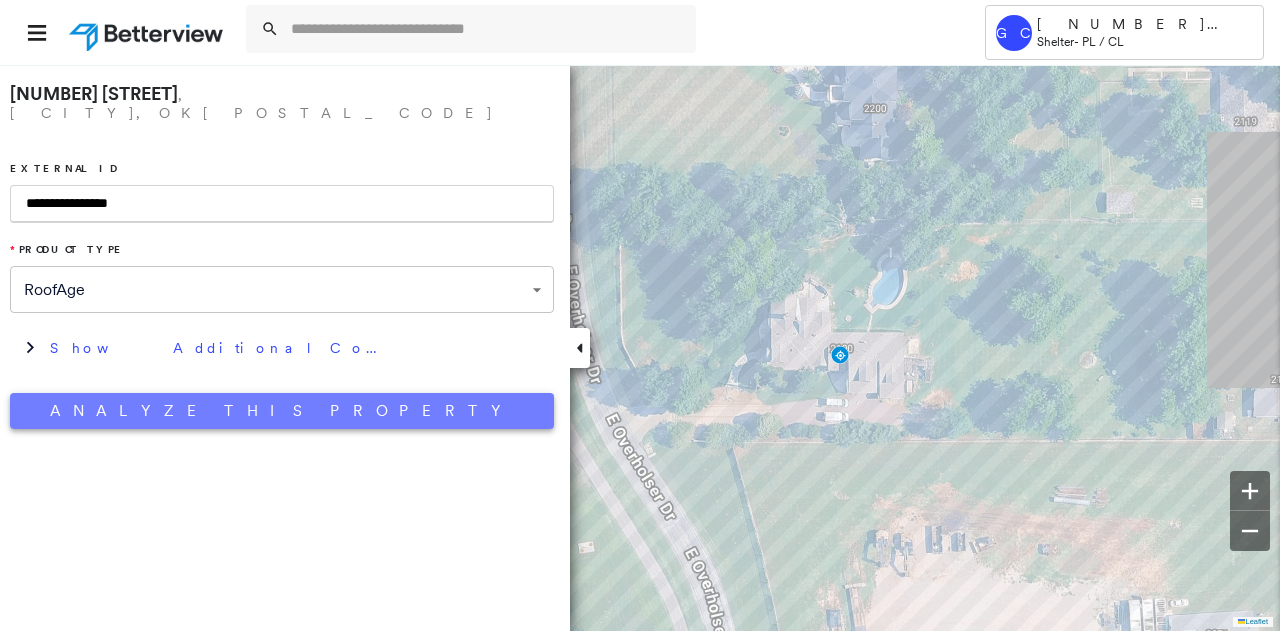 type on "**********" 